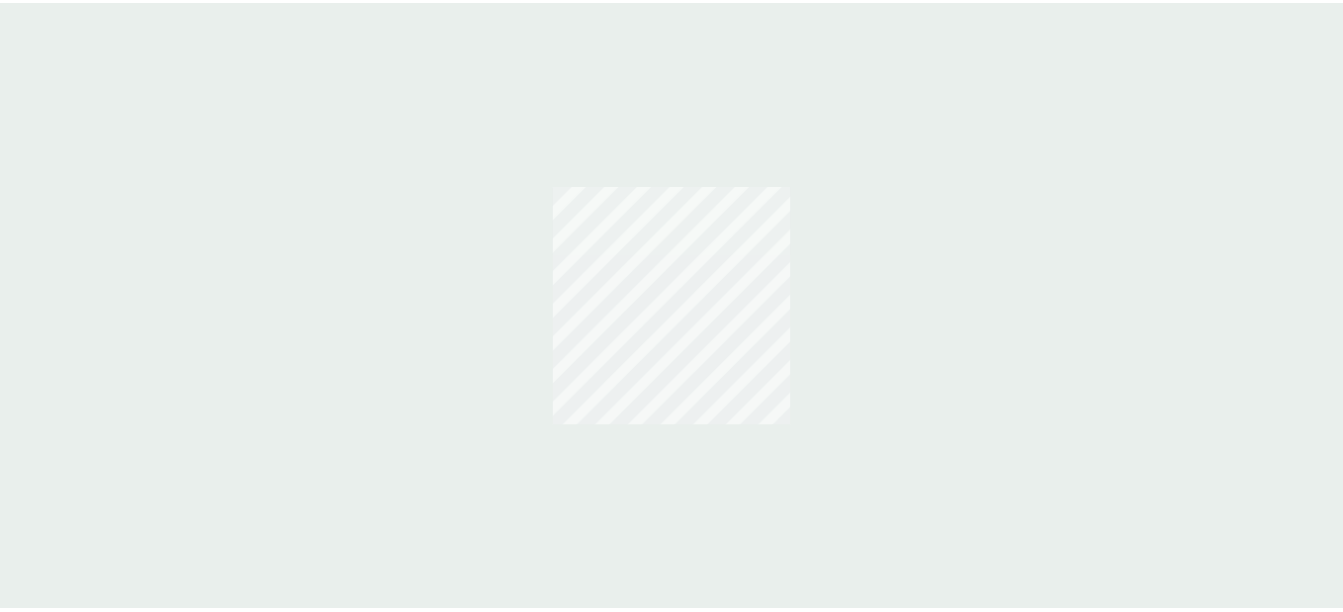 scroll, scrollTop: 0, scrollLeft: 0, axis: both 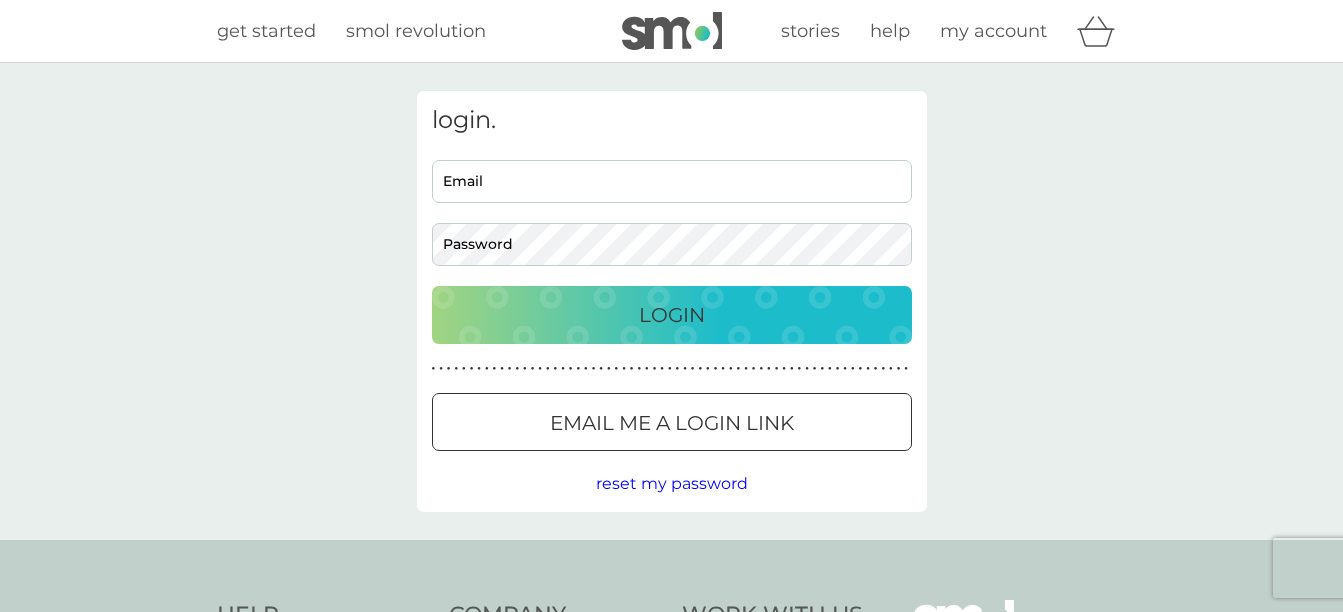 type on "beaglamourbossbox@gmail.com" 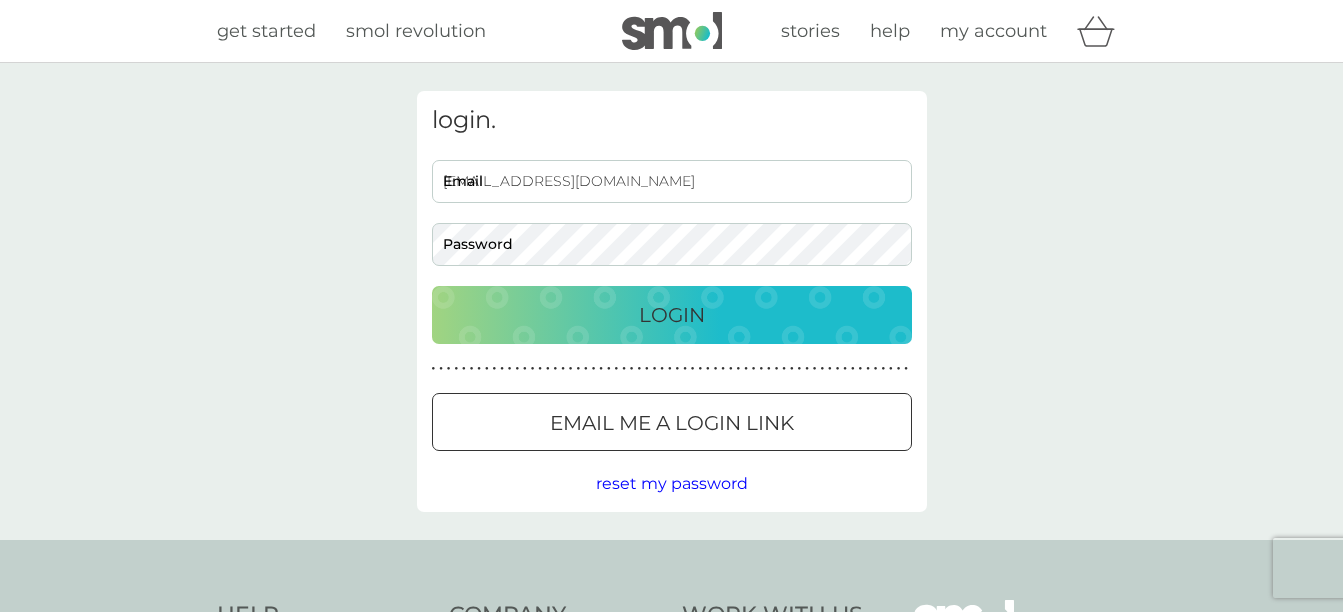 click on "Login" at bounding box center [672, 315] 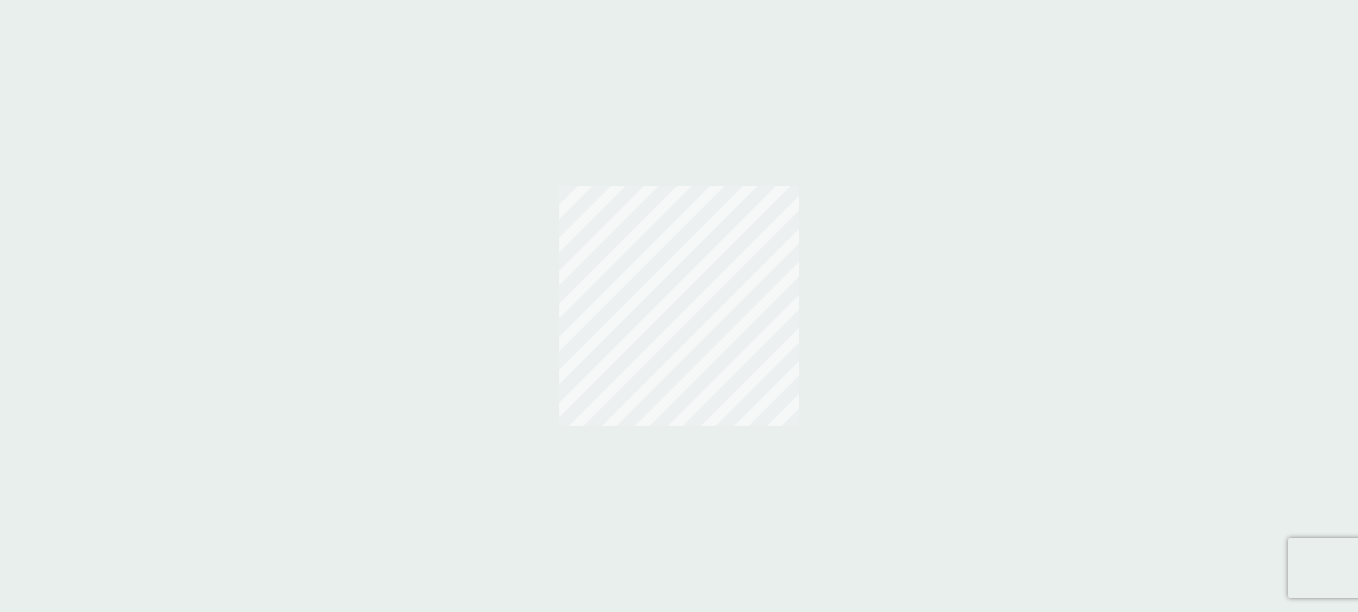 scroll, scrollTop: 0, scrollLeft: 0, axis: both 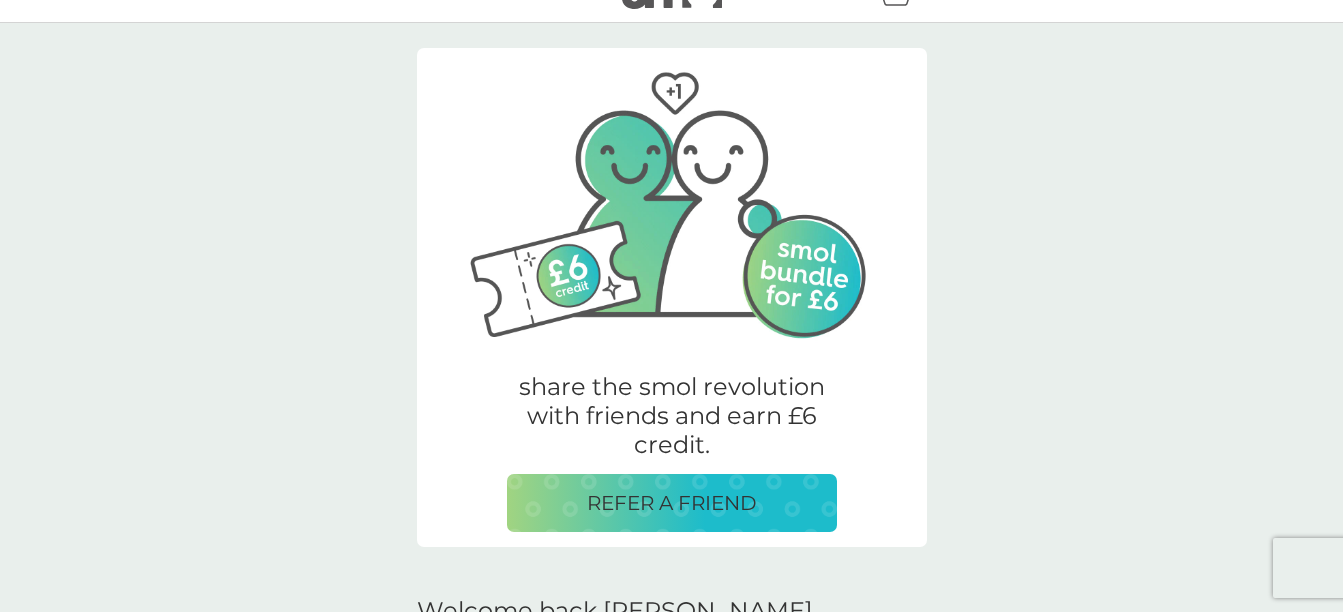 click on "manage plans" at bounding box center [535, 722] 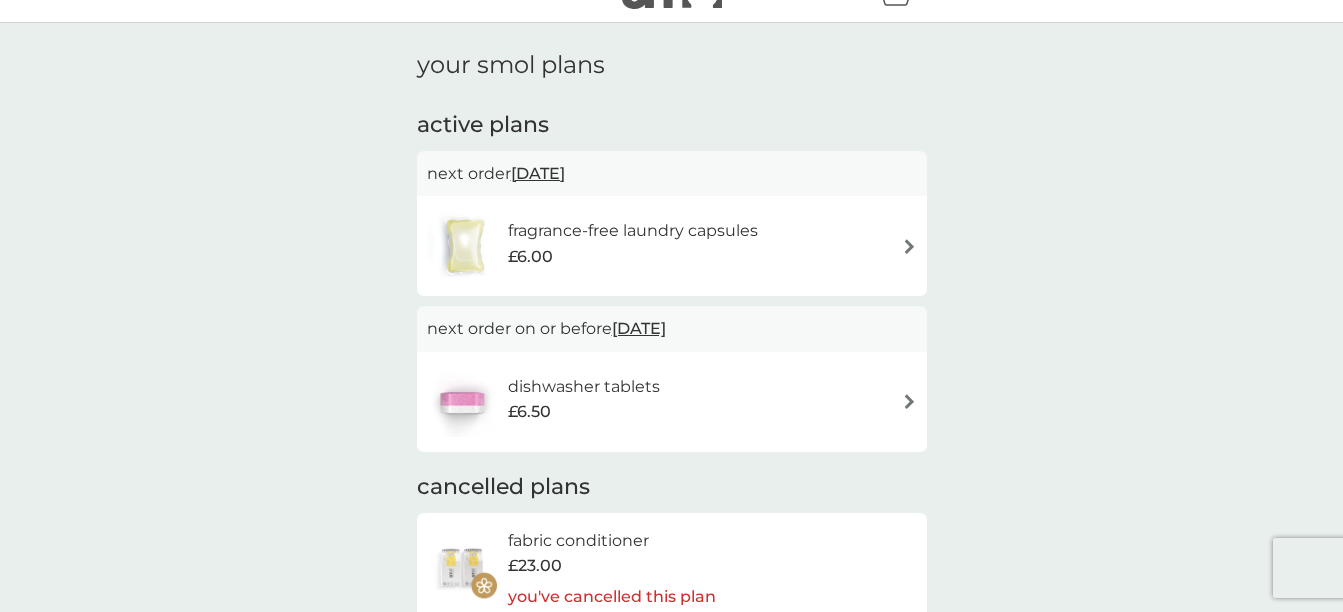 scroll, scrollTop: 0, scrollLeft: 0, axis: both 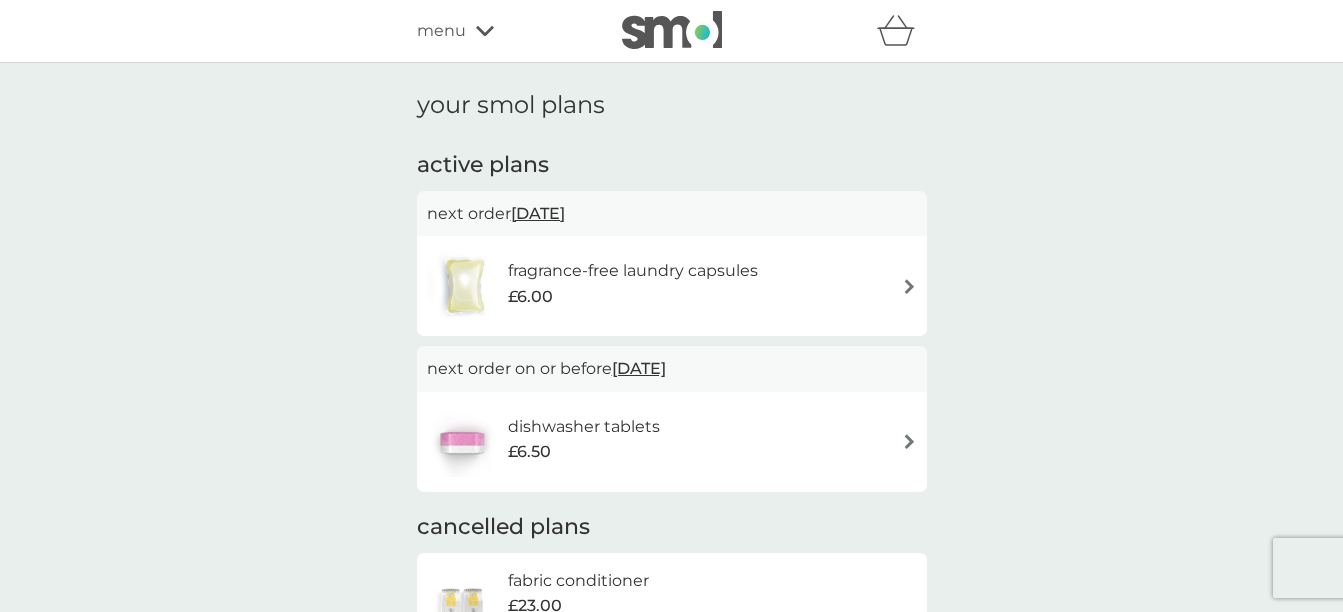 click on "dishwasher tablets" at bounding box center [584, 427] 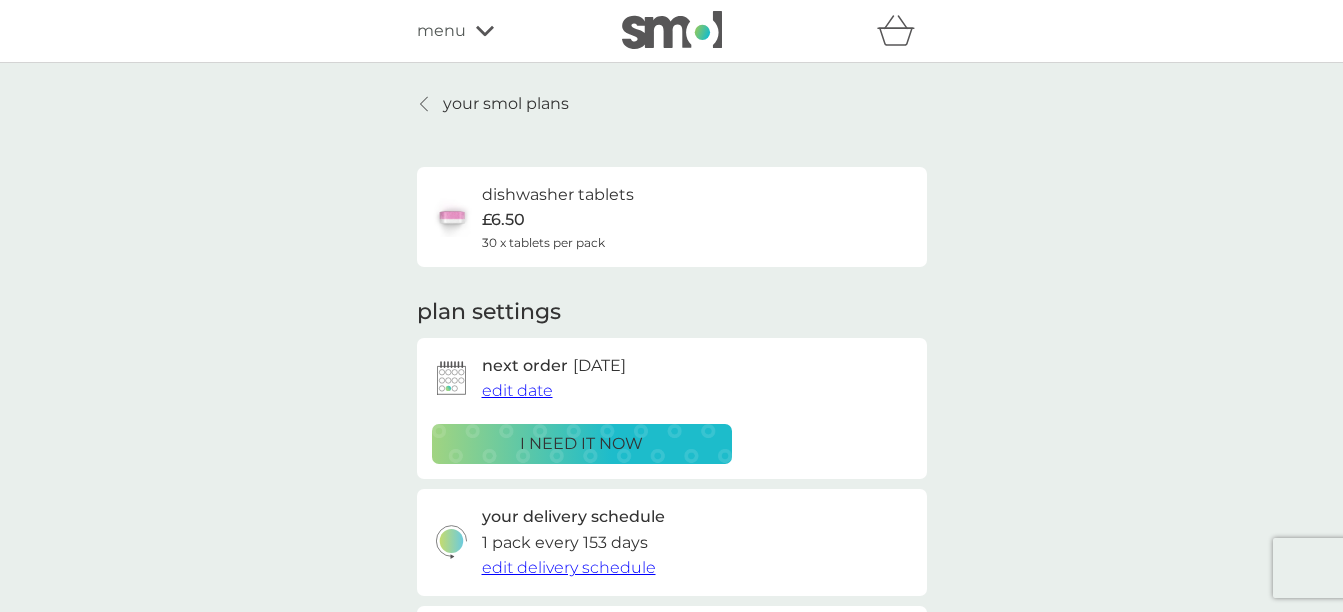 click on "i need it now" at bounding box center [582, 444] 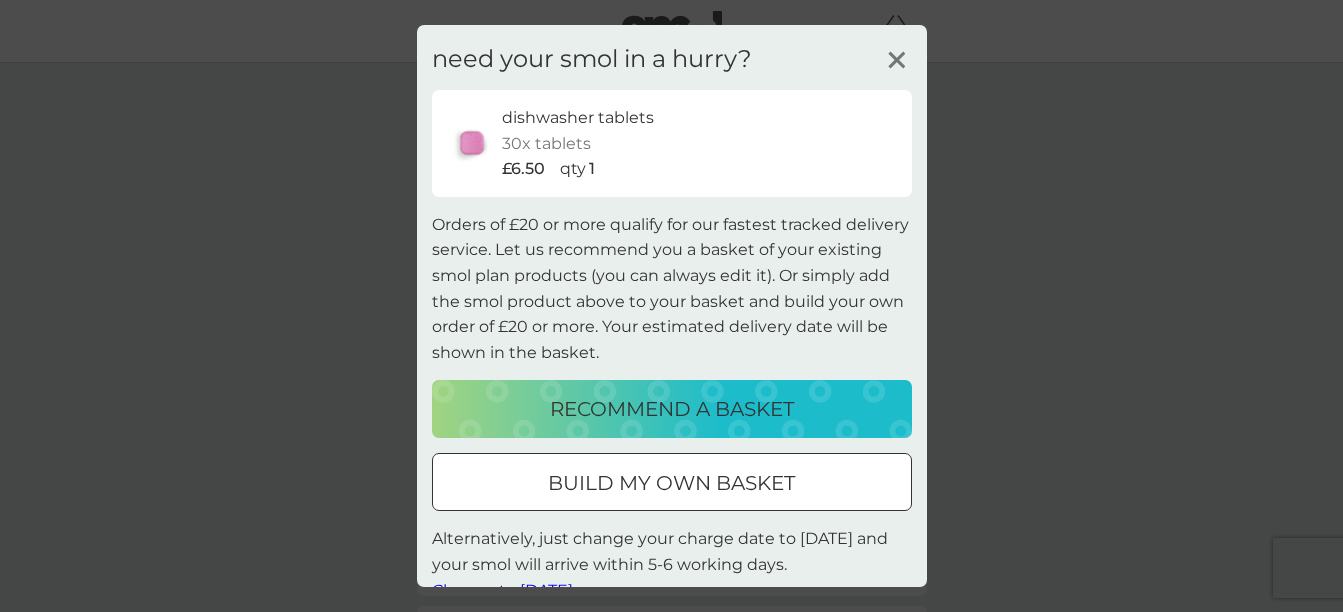 scroll, scrollTop: 36, scrollLeft: 0, axis: vertical 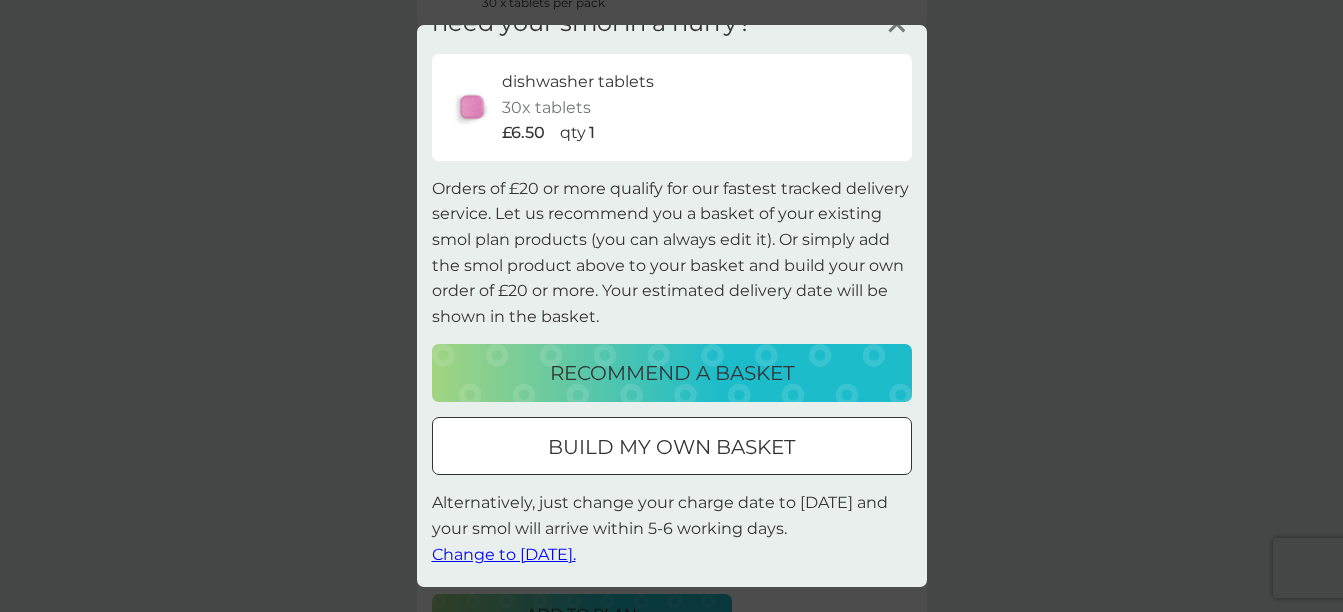 click on "build my own basket" at bounding box center (671, 447) 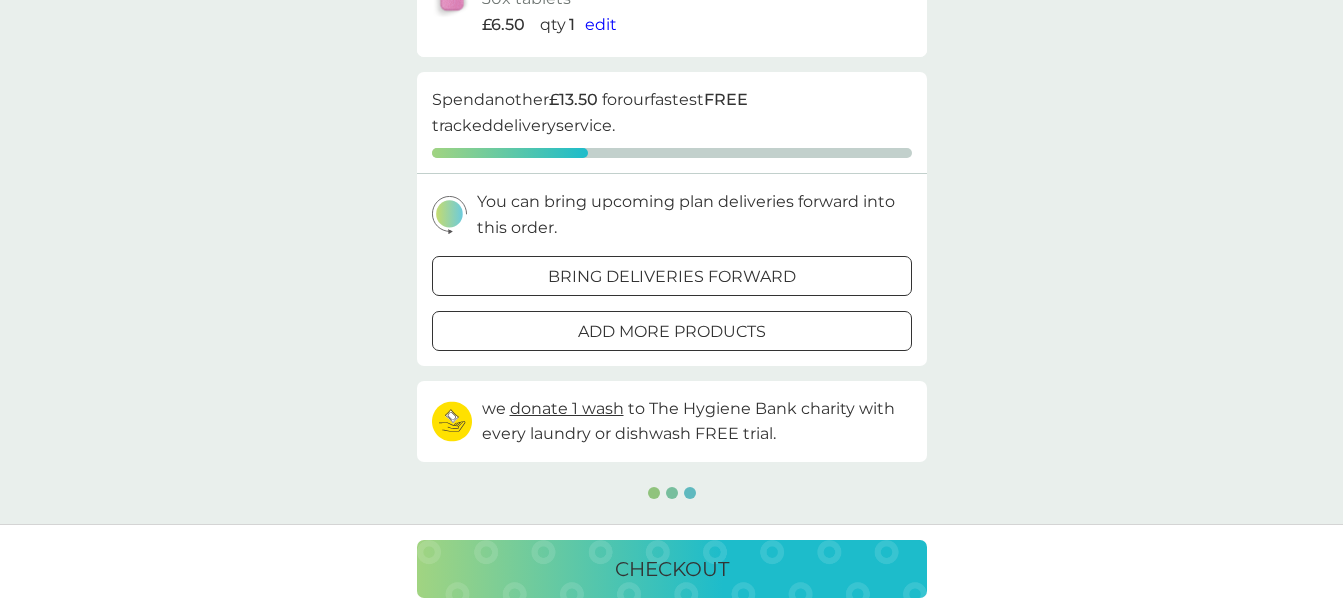 scroll, scrollTop: 0, scrollLeft: 0, axis: both 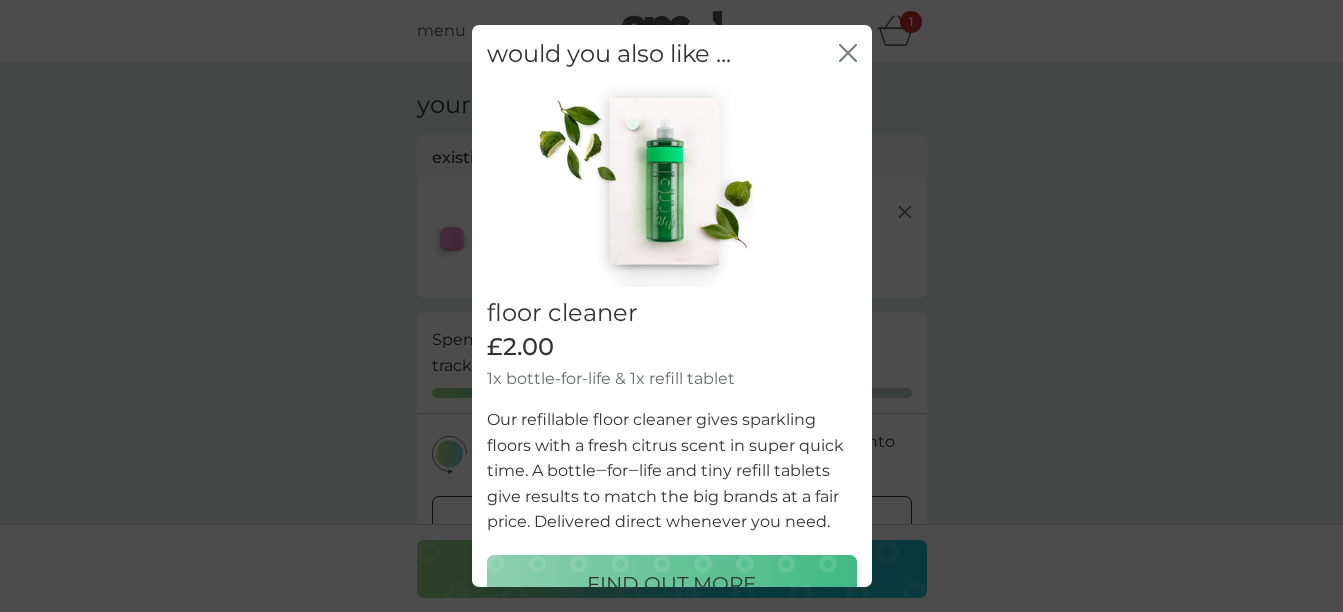 click on "close" 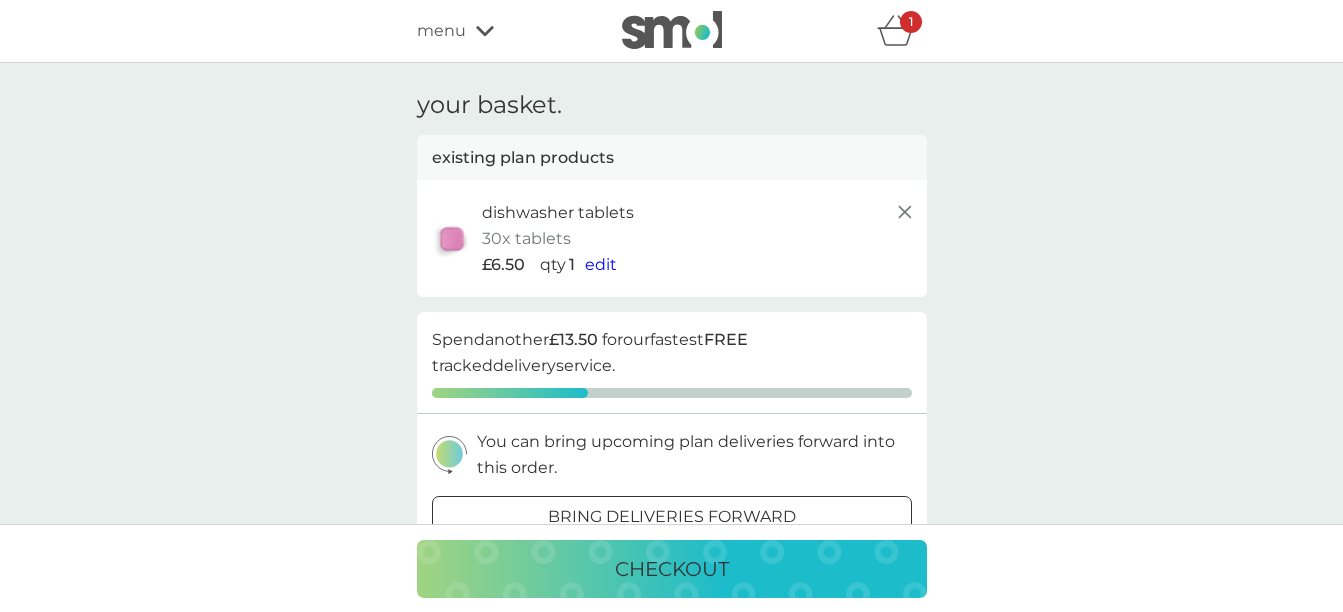 click on "your basket. existing plan products dishwasher tablets 30x tablets £6.50 qty 1 edit proceed to checkout Spend  another  £13.50   for  our  fastest  FREE   tracked  delivery  service.  You can bring upcoming plan deliveries forward into this order. bring deliveries forward add more products we   donate 1 wash   to The Hygiene Bank charity with every laundry or dishwash FREE trial. Delivery FREE Total to pay £6.50 your future charges. existing plans next charge date 14th Dec 2025 dishwasher tablets 30x tablets   £6.50 qty 1 checkout" at bounding box center (671, 593) 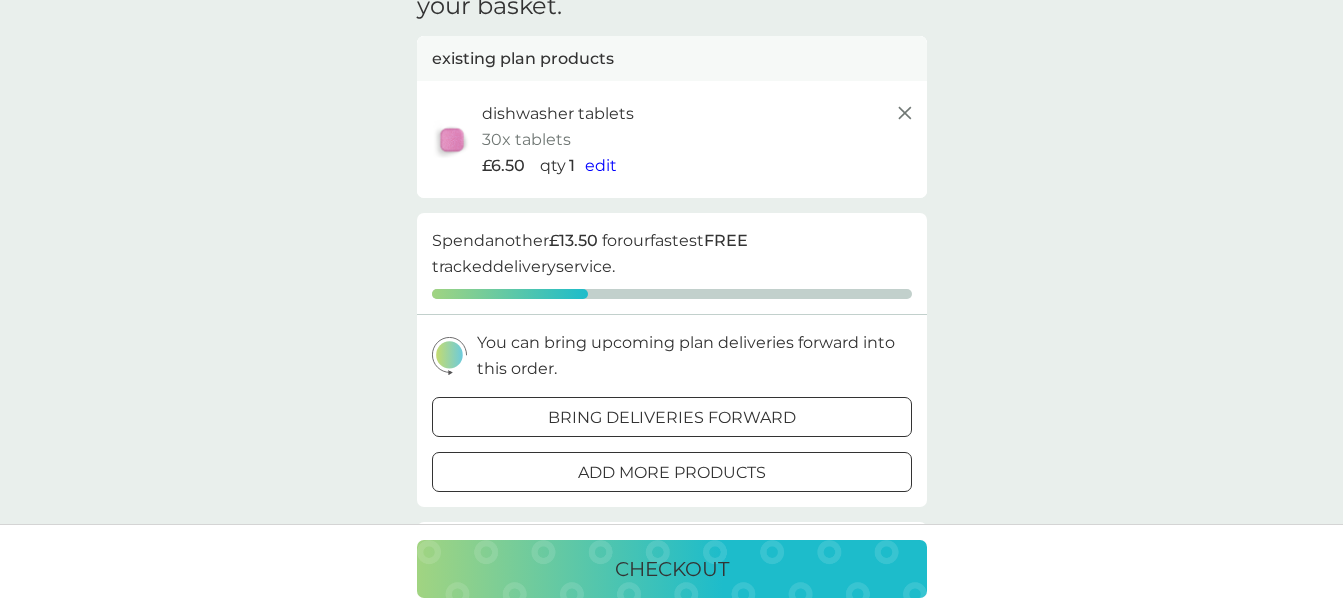 scroll, scrollTop: 0, scrollLeft: 0, axis: both 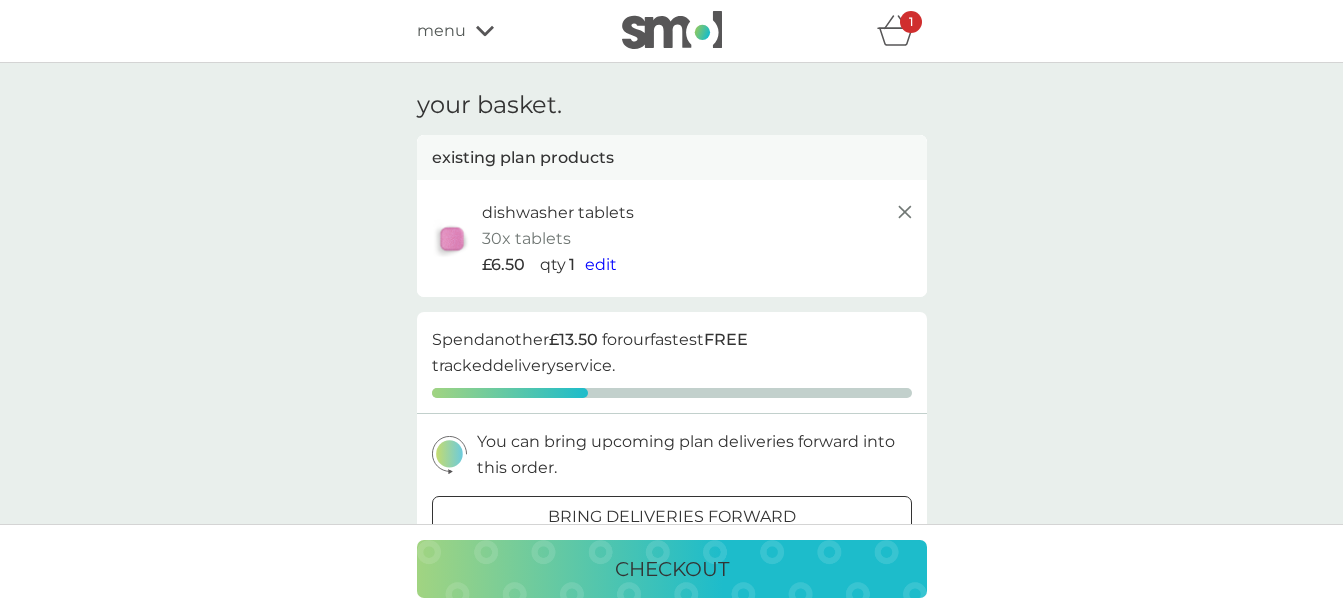 click on "menu" at bounding box center [441, 31] 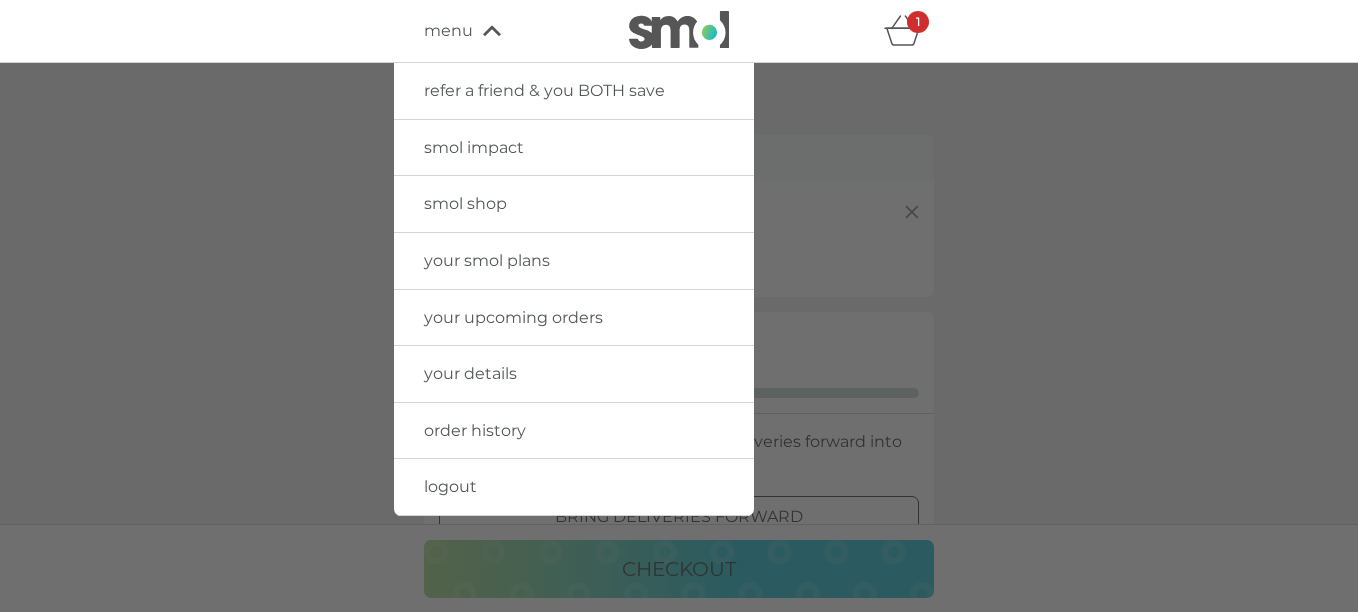 click on "smol shop" at bounding box center [465, 203] 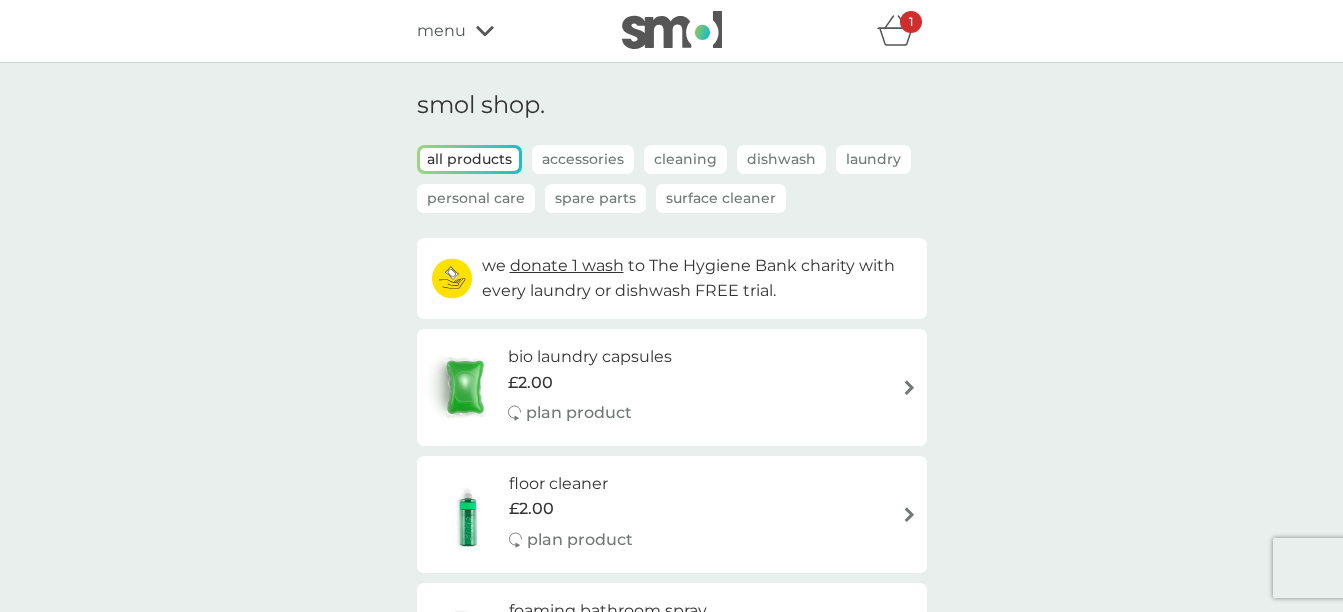 click on "smol shop. all products Accessories Cleaning Dishwash Laundry Personal Care Spare Parts Surface Cleaner we   donate 1 wash   to The Hygiene Bank charity with every laundry or dishwash FREE trial. bio laundry capsules £2.00 plan product floor cleaner £2.00 plan product foaming bathroom spray £2.00 plan product dishbrush £10.00 plan product donate a wash £0.30 plan add on dishwasher storage caddy £8.50 bio laundry liquid £6.25 £3.00 plan product hand soap £8.50 plan product body bars £8.50 plan product toothbrushes £7.50 plan product stain gel £6.25 £3.00 plan product cloths £10.50 plan product sponges £6.25 plan product non-bio laundry storage caddy £8.50 non-bio laundry liquid £6.25 £3.00 plan product shampoo bars £8.50 plan product toothpaste £12.50 plan product rubber gloves £5.25 soap magnets £12.50 non-bio laundry capsules £6.00 you've cancelled this plan Re-activate Plan multi purpose spray £7.00 you've cancelled this plan Re-activate Plan washing up liquid £8.50 Re-activate Plan" at bounding box center (671, 1812) 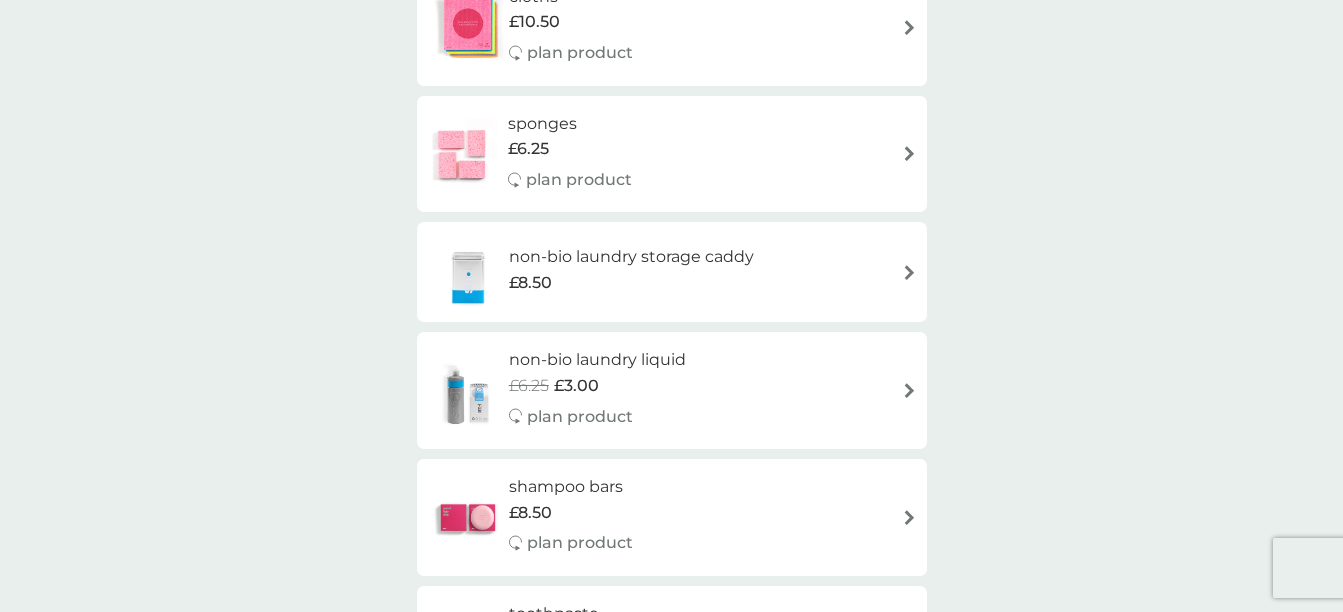 scroll, scrollTop: 1880, scrollLeft: 0, axis: vertical 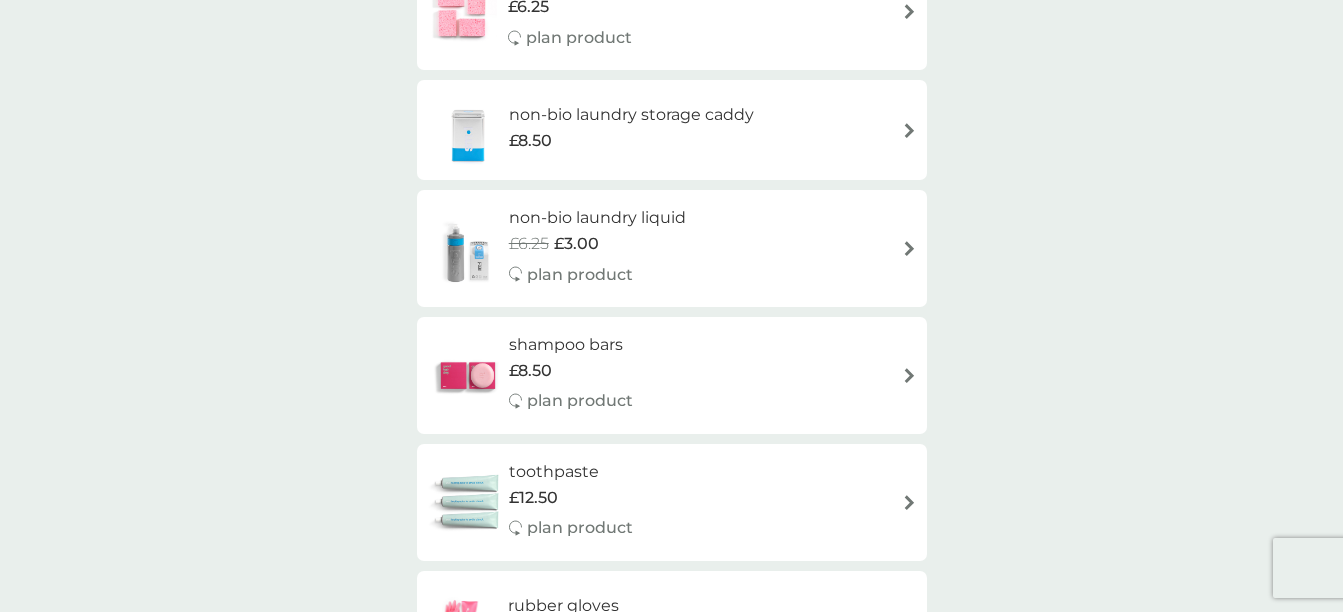 click at bounding box center (468, 249) 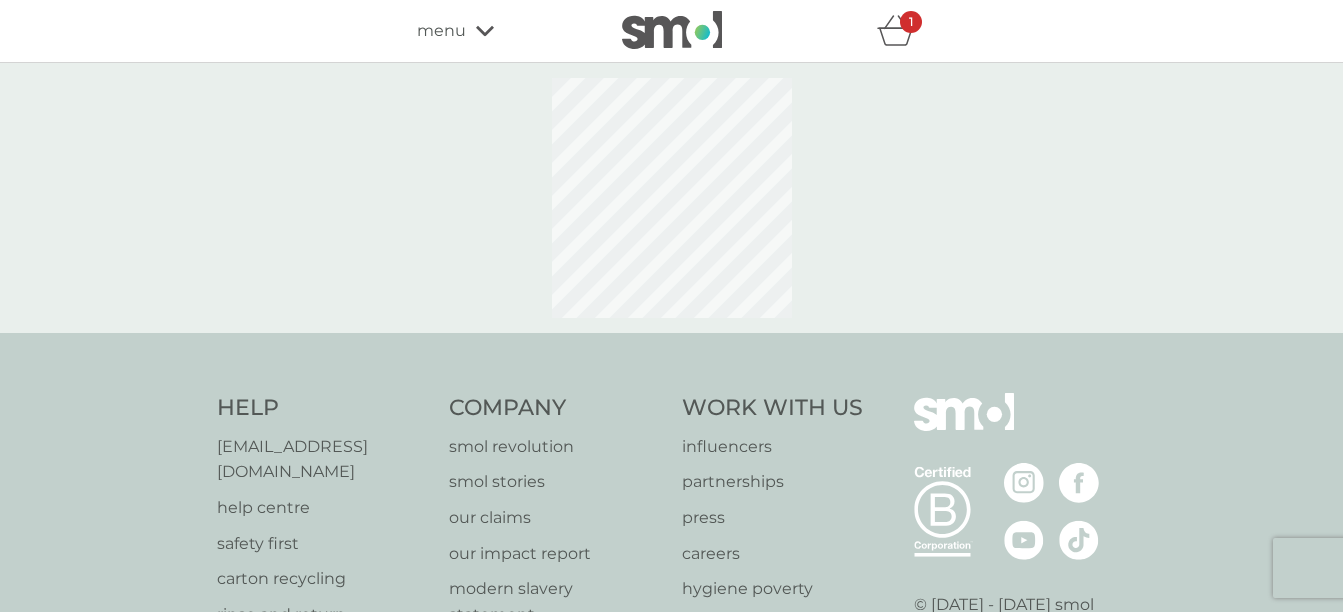 select on "91" 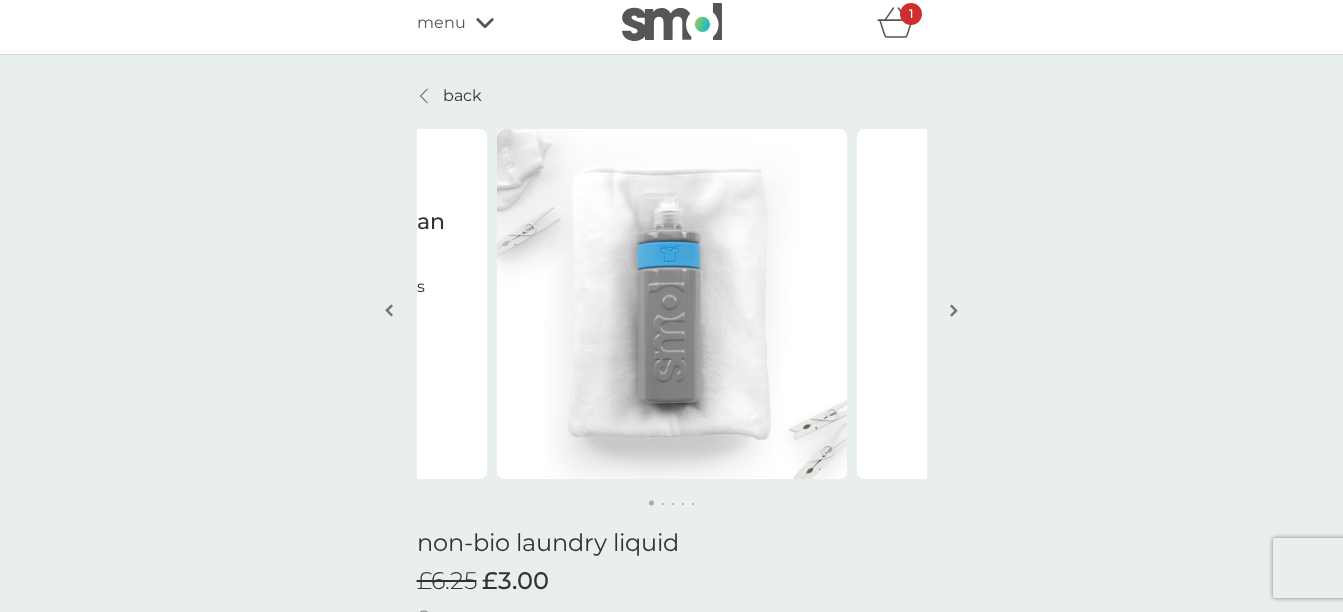scroll, scrollTop: 0, scrollLeft: 0, axis: both 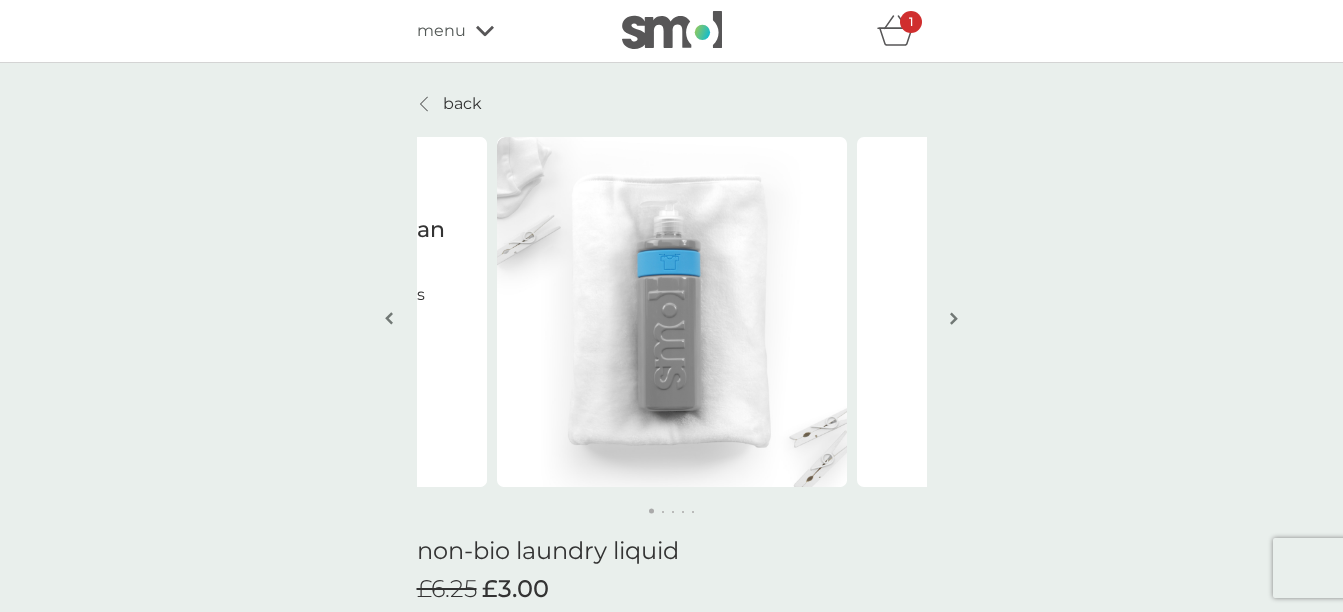 click on "back" at bounding box center (462, 104) 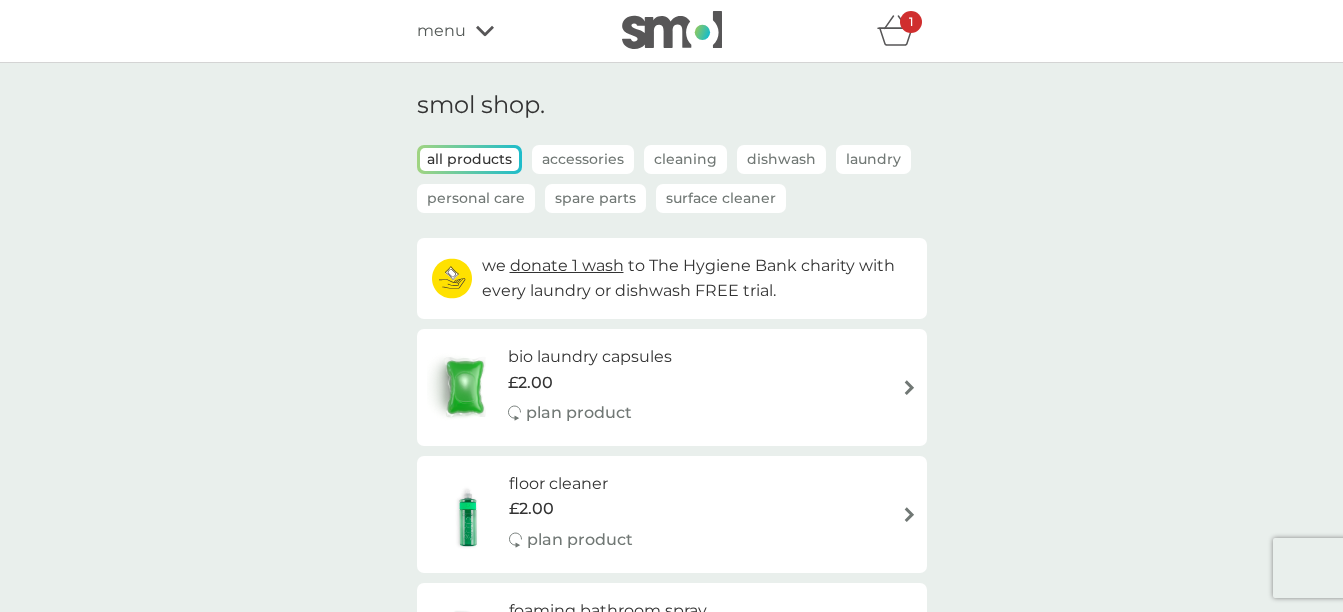 click on "Laundry" at bounding box center (873, 159) 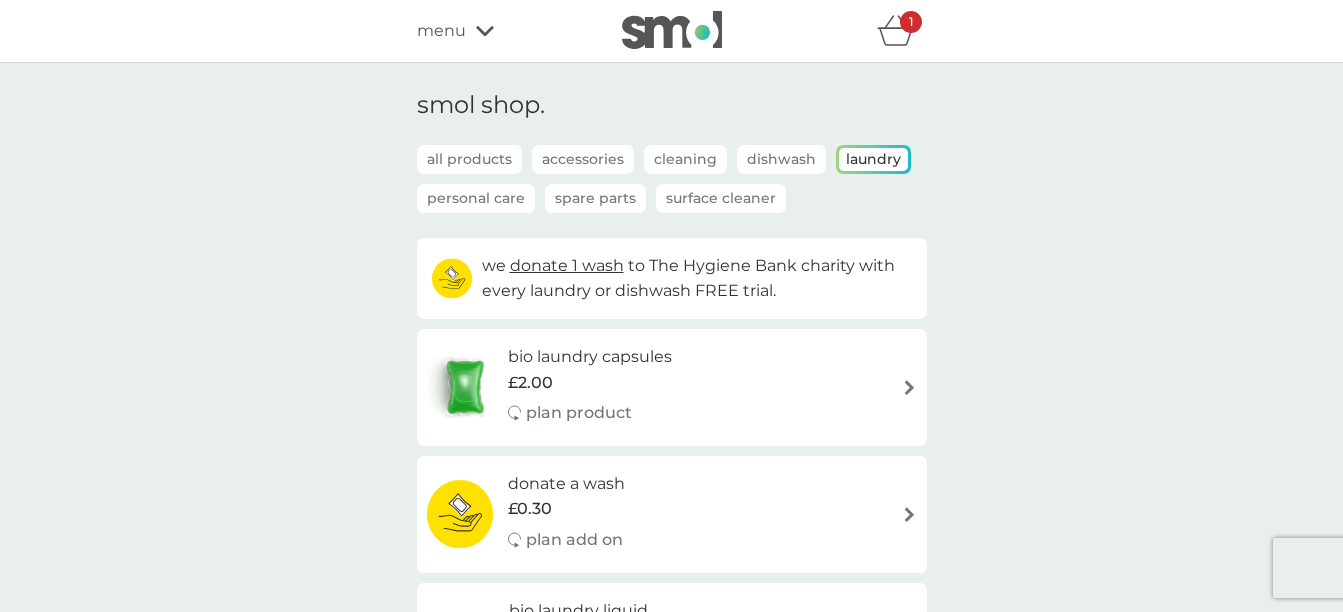 click on "smol shop. all products Accessories Cleaning Dishwash Laundry Personal Care Spare Parts Surface Cleaner we   donate 1 wash   to The Hygiene Bank charity with every laundry or dishwash FREE trial. bio laundry capsules £2.00 plan product donate a wash £0.30 plan add on bio laundry liquid £6.25 £3.00 plan product stain gel £6.25 £3.00 plan product non-bio laundry storage caddy £8.50 non-bio laundry liquid £6.25 £3.00 plan product non-bio laundry capsules £6.00 you've cancelled this plan Re-activate Plan fabric conditioner £23.00 you've cancelled this plan Re-activate Plan fragrance-free laundry capsules £6.00 you’ve got this plan Manage plan" at bounding box center [671, 772] 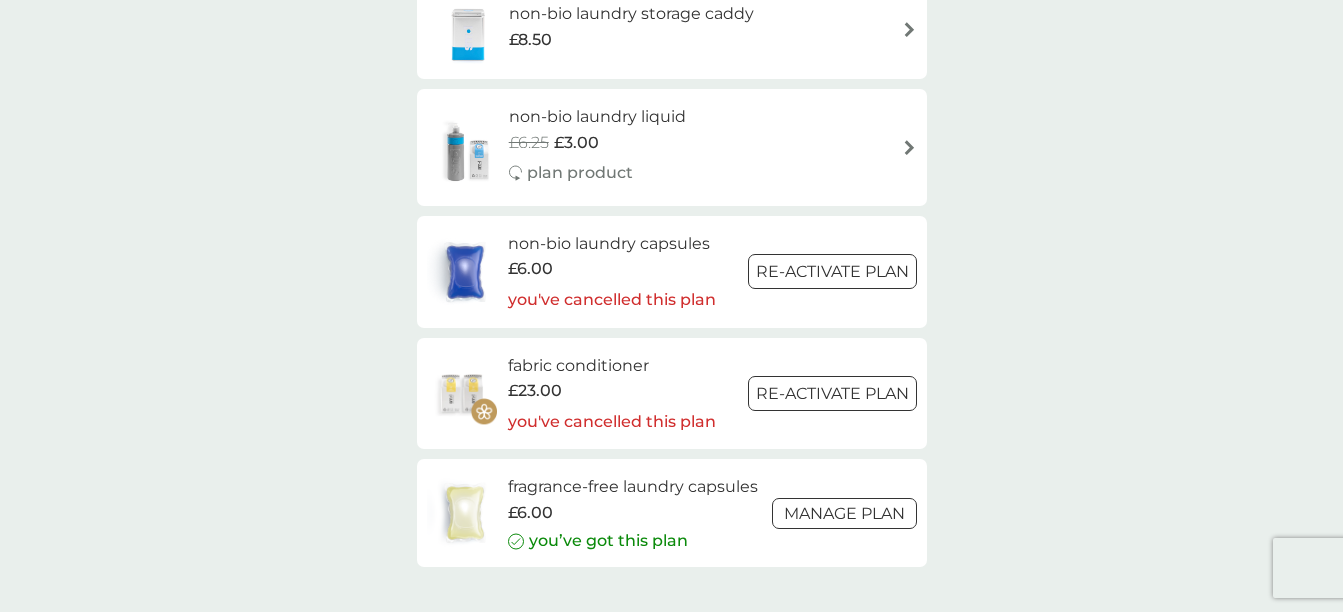 scroll, scrollTop: 1000, scrollLeft: 0, axis: vertical 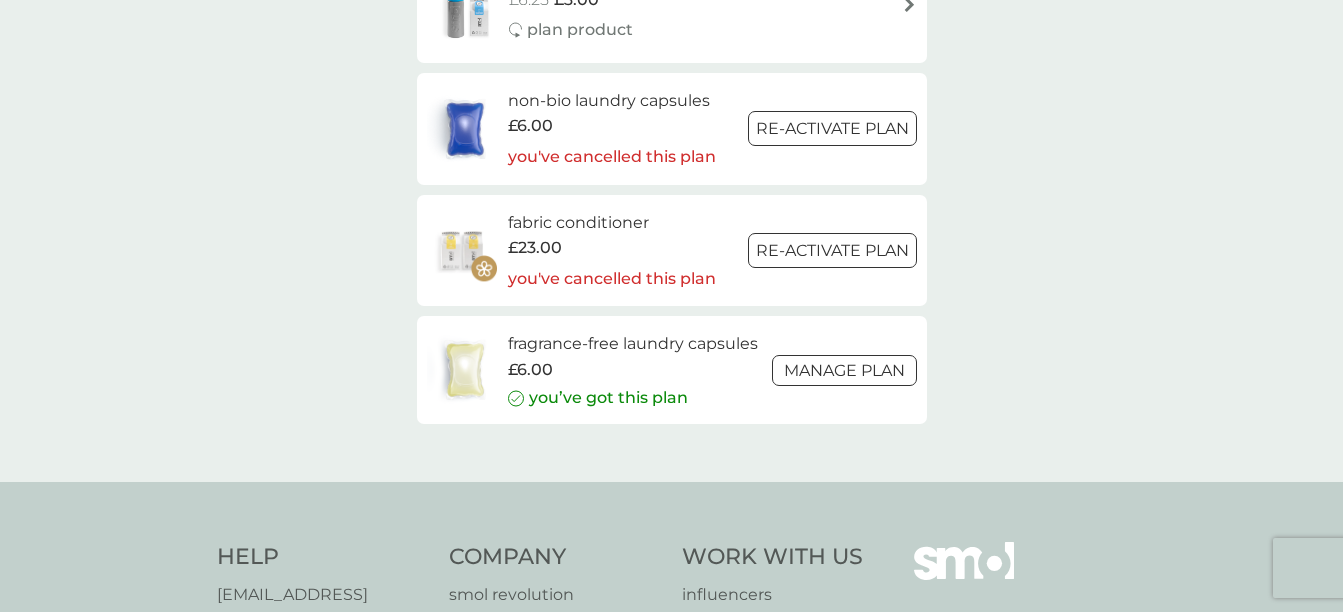 click on "fabric conditioner" at bounding box center (612, 223) 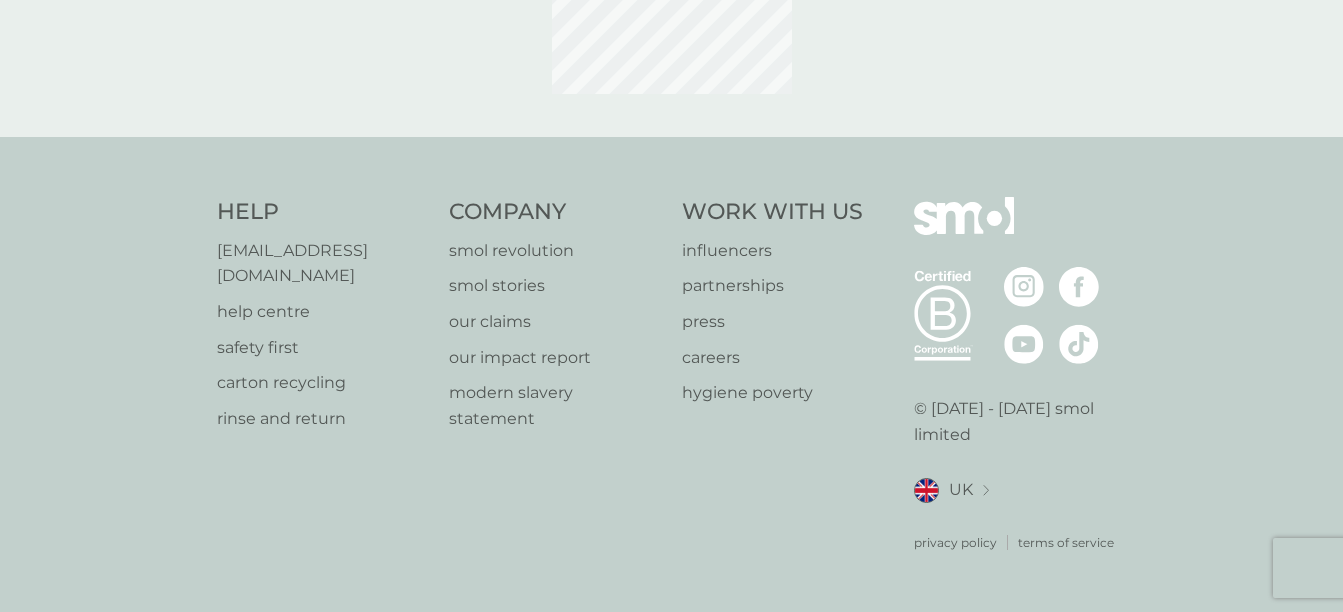 scroll, scrollTop: 0, scrollLeft: 0, axis: both 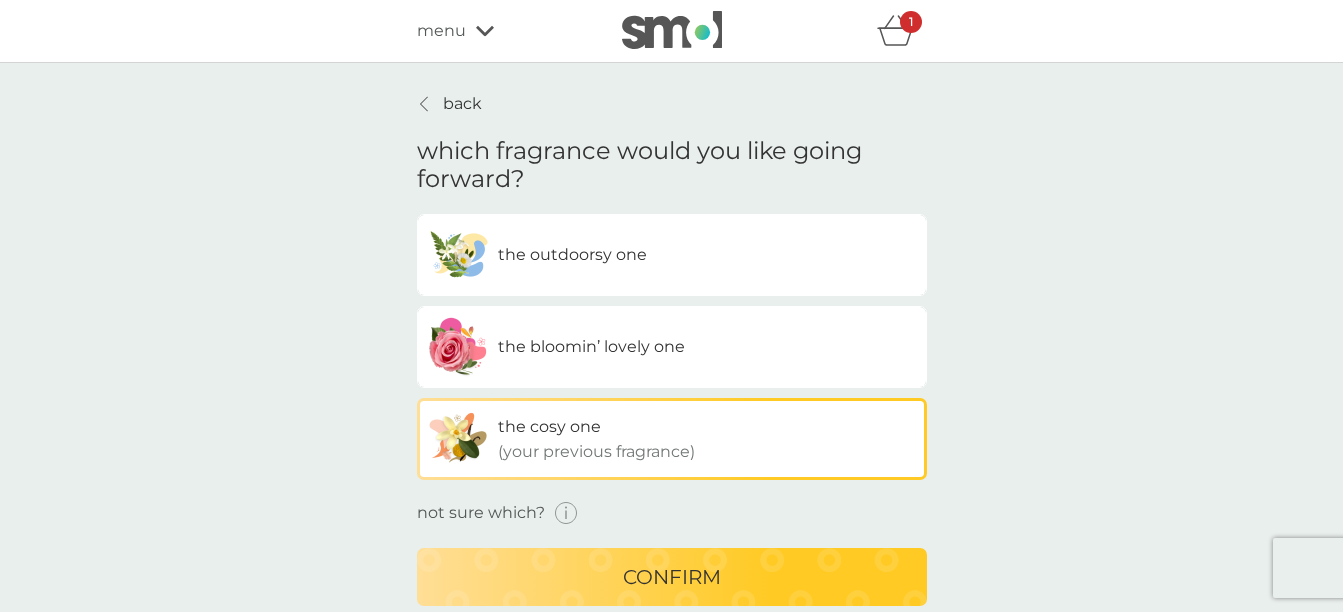 click 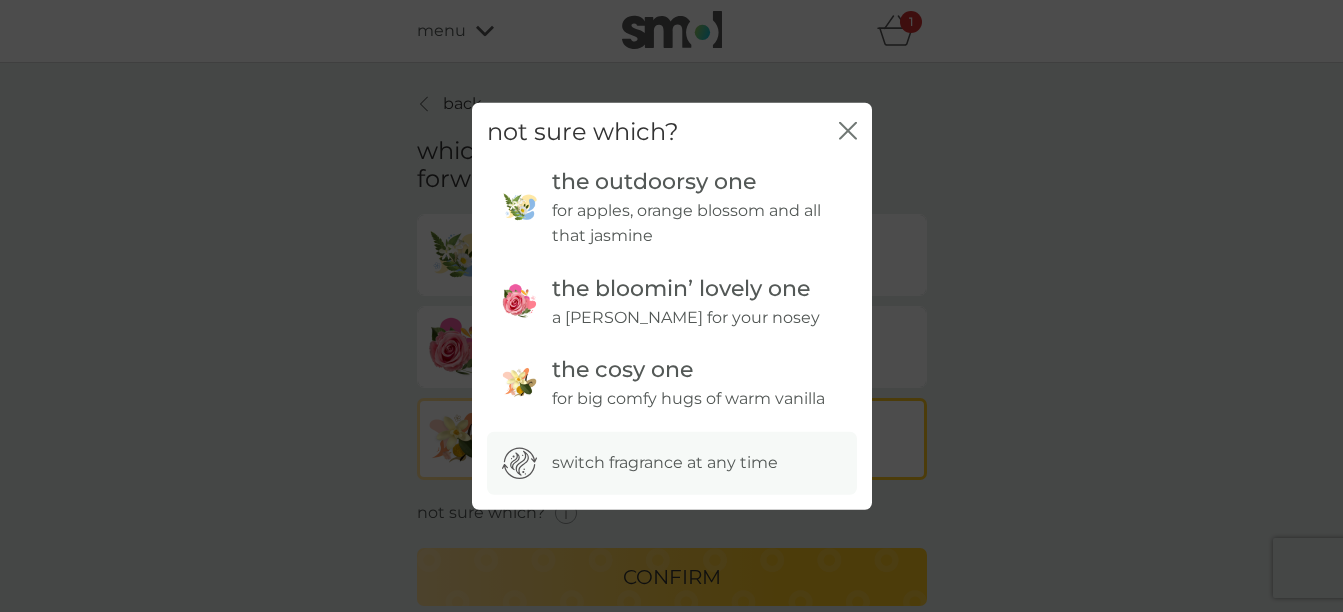 click on "close" 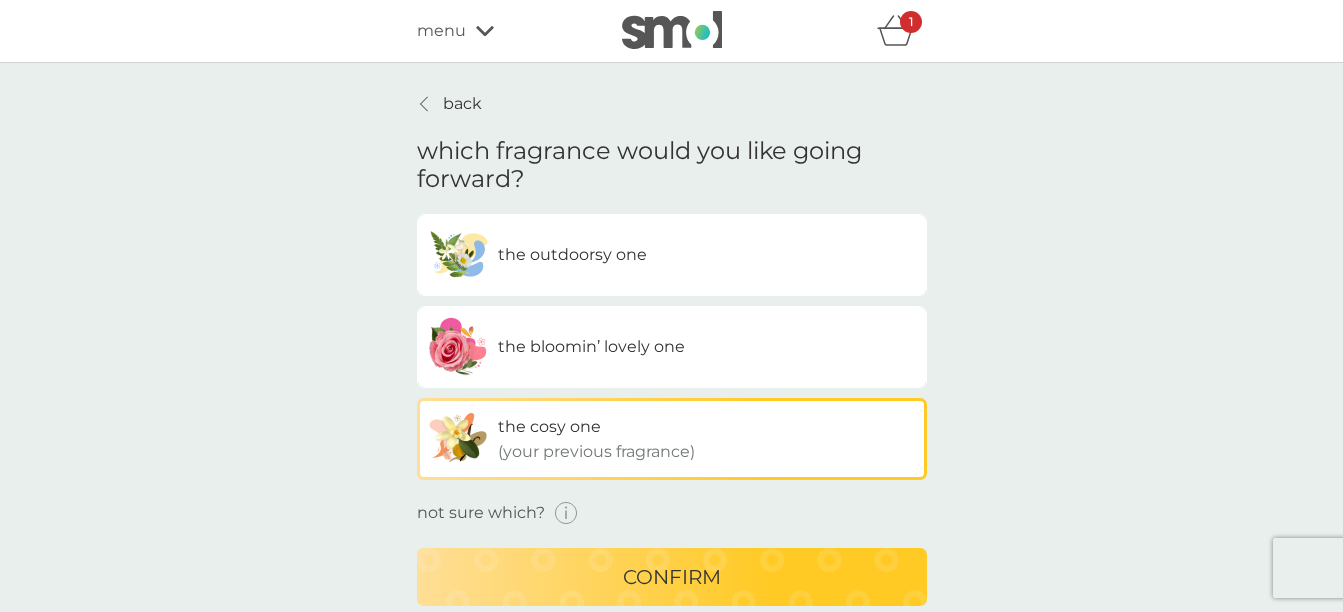 click on "the cosy one (your previous fragrance)" at bounding box center [596, 439] 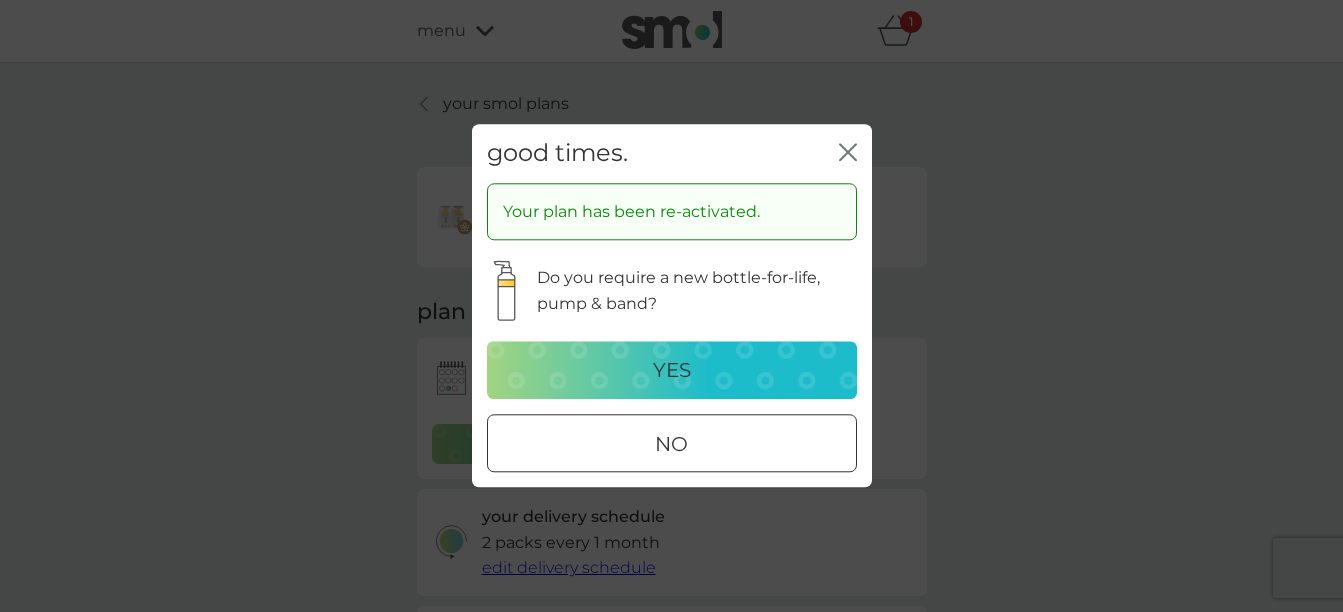 click on "yes" at bounding box center [672, 371] 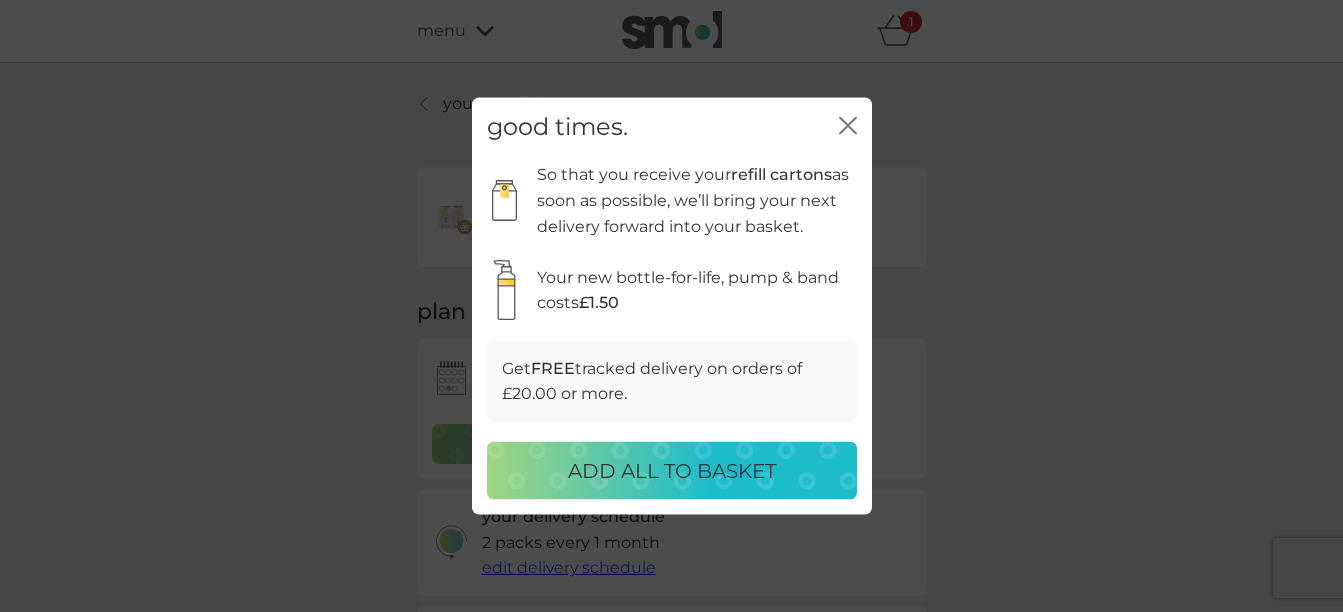 click on "ADD ALL TO BASKET" at bounding box center [672, 470] 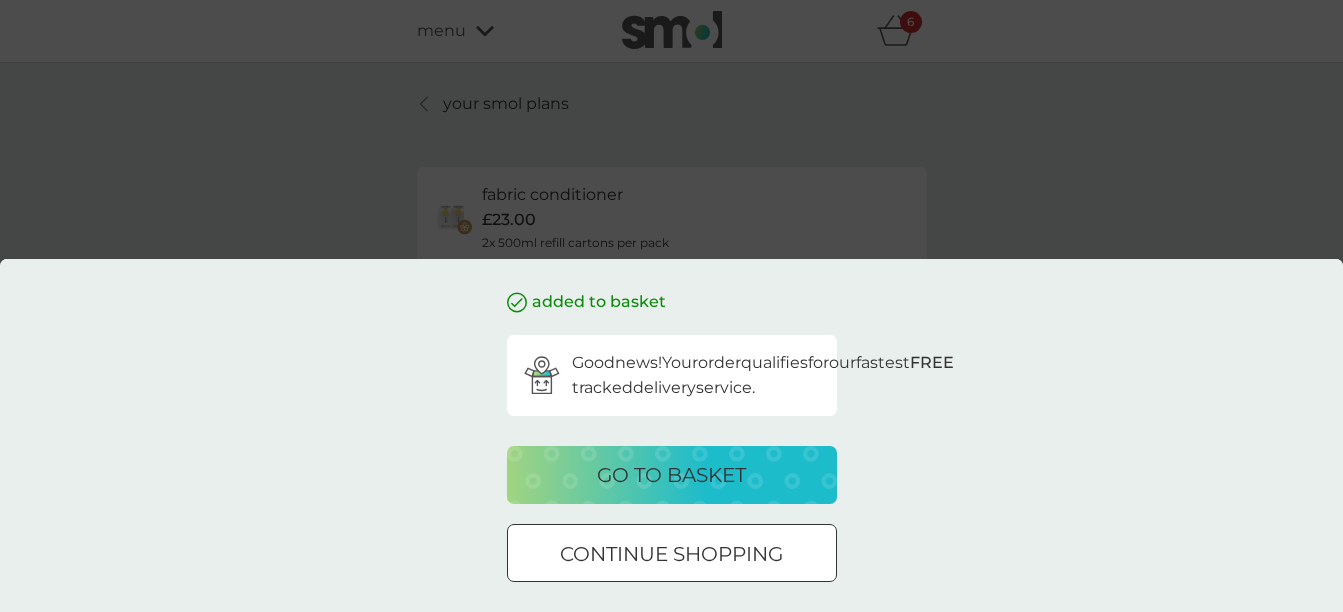 click on "go to basket" at bounding box center (671, 475) 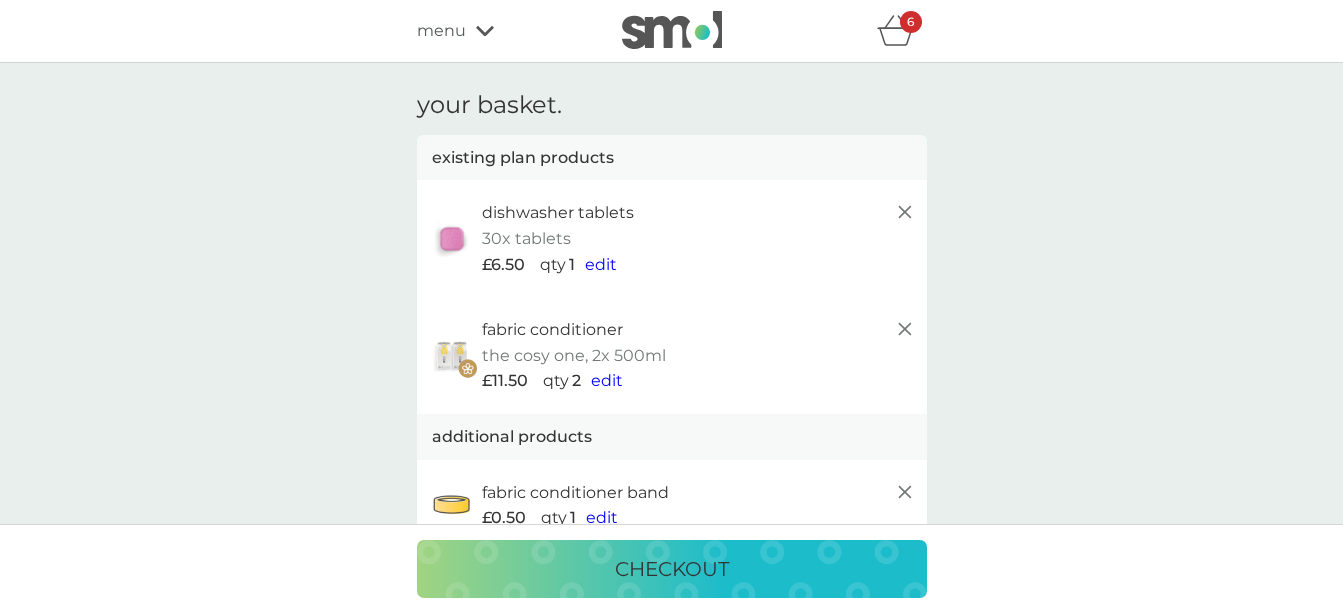 click on "checkout" at bounding box center [672, 569] 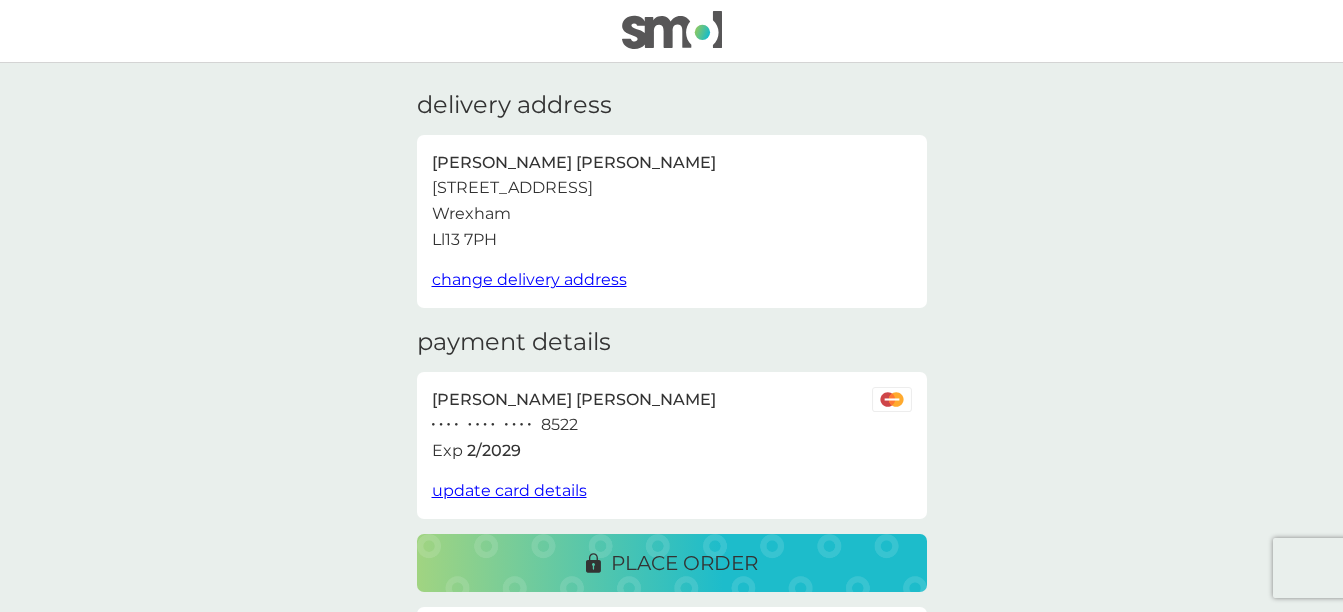 click on "place order" at bounding box center [684, 563] 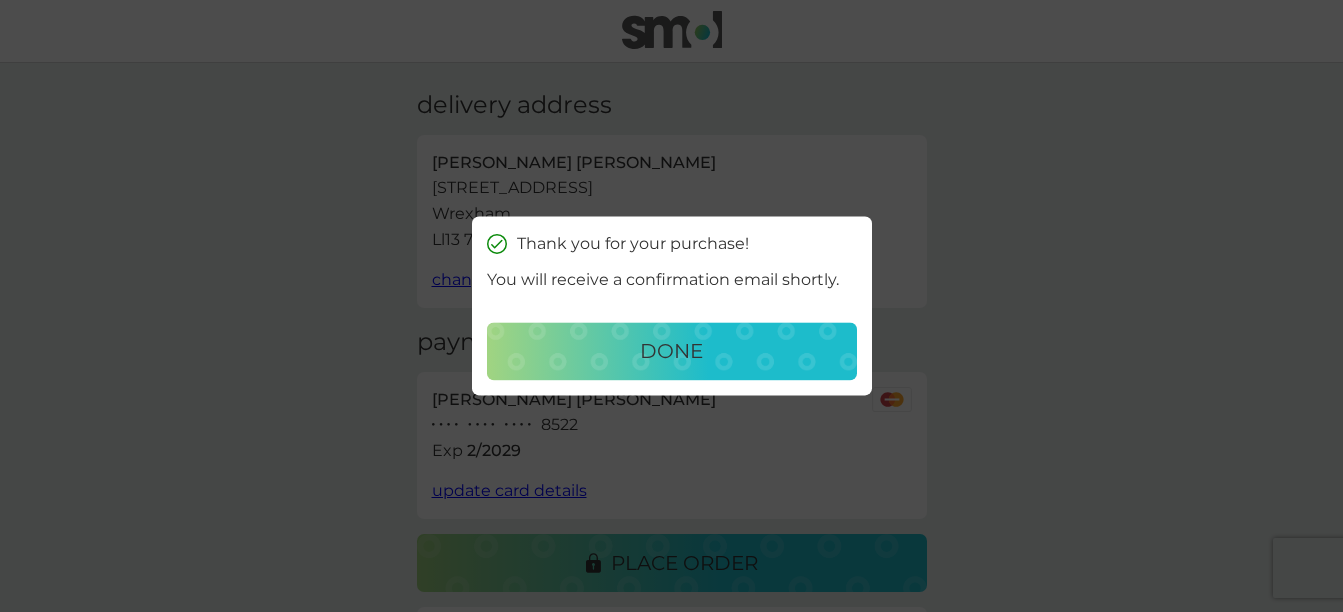 click on "done" at bounding box center (672, 352) 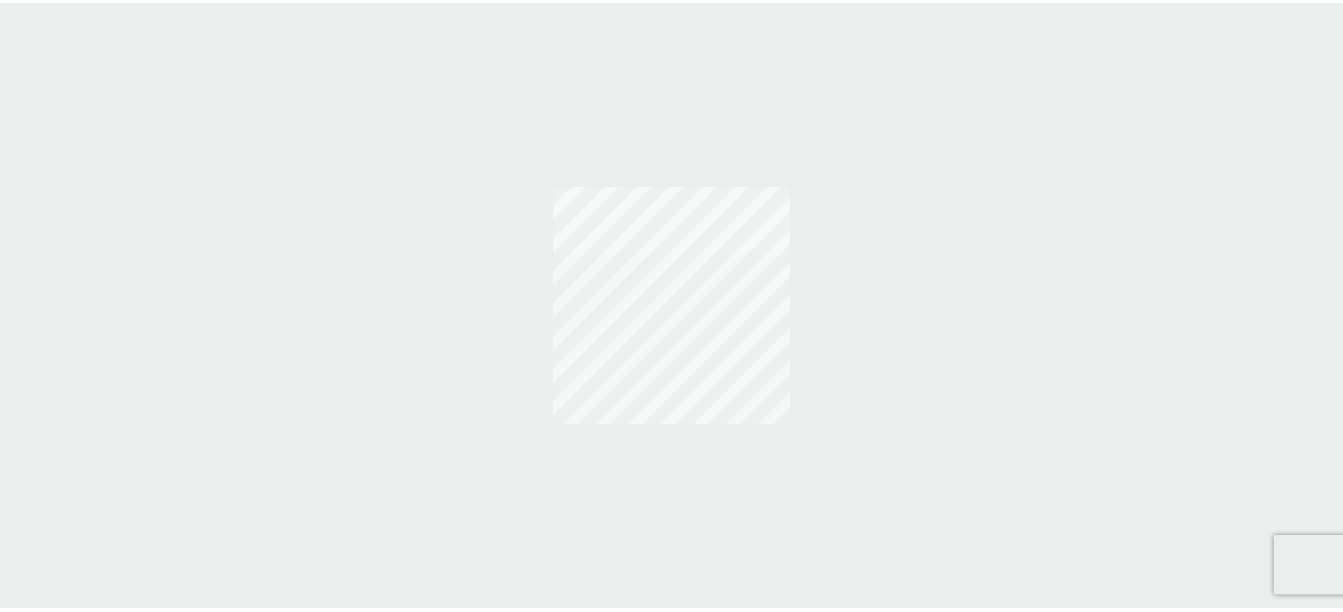 scroll, scrollTop: 0, scrollLeft: 0, axis: both 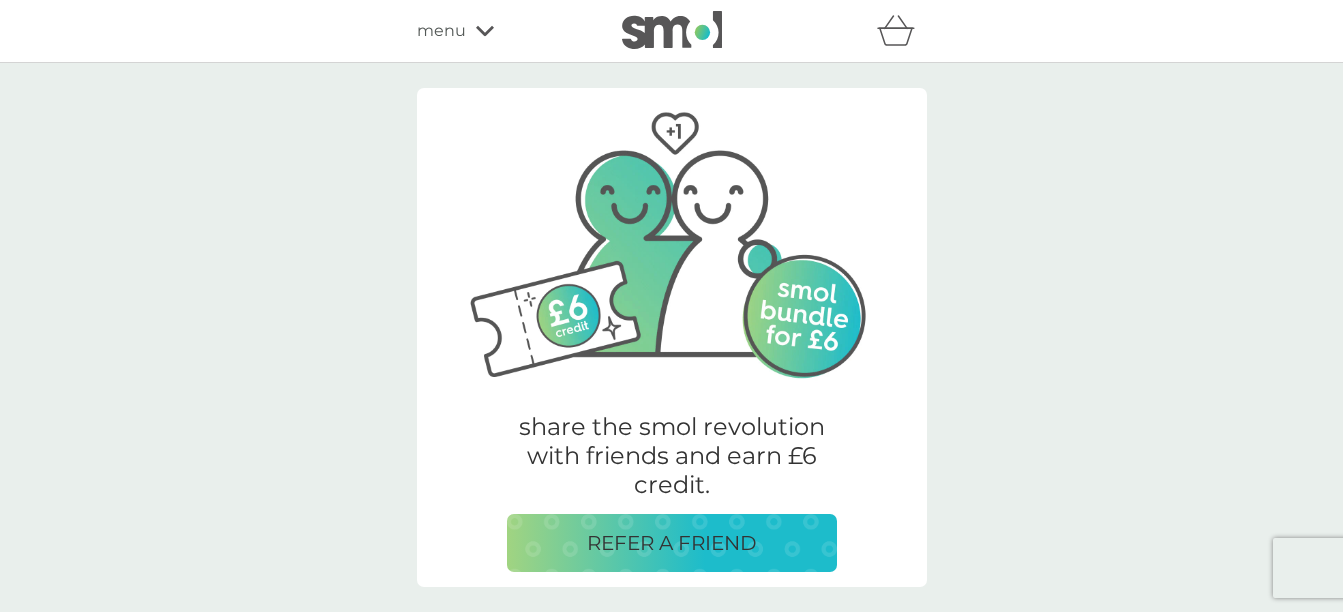 click 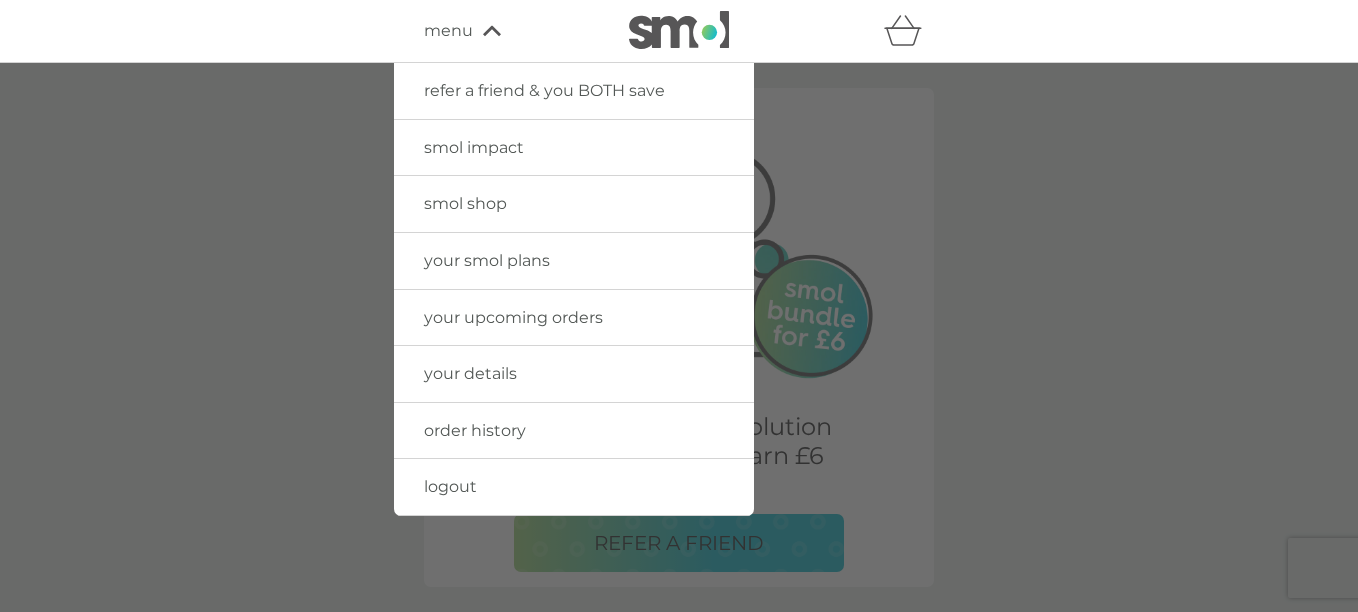 click on "logout" at bounding box center (574, 487) 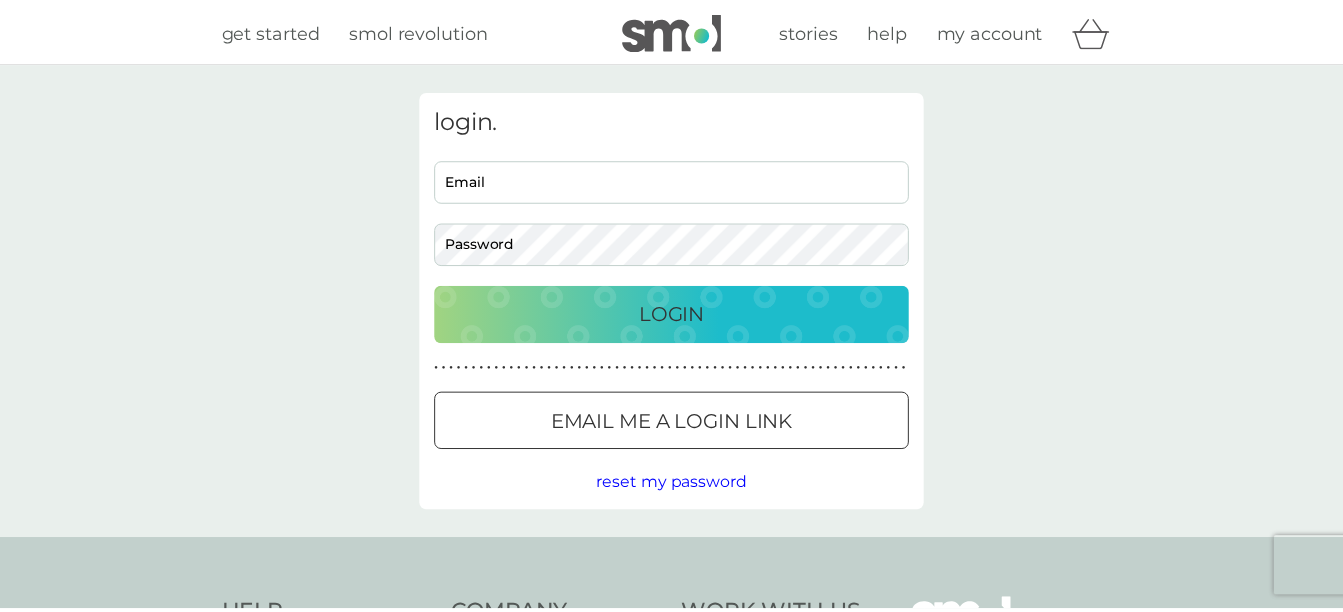 scroll, scrollTop: 0, scrollLeft: 0, axis: both 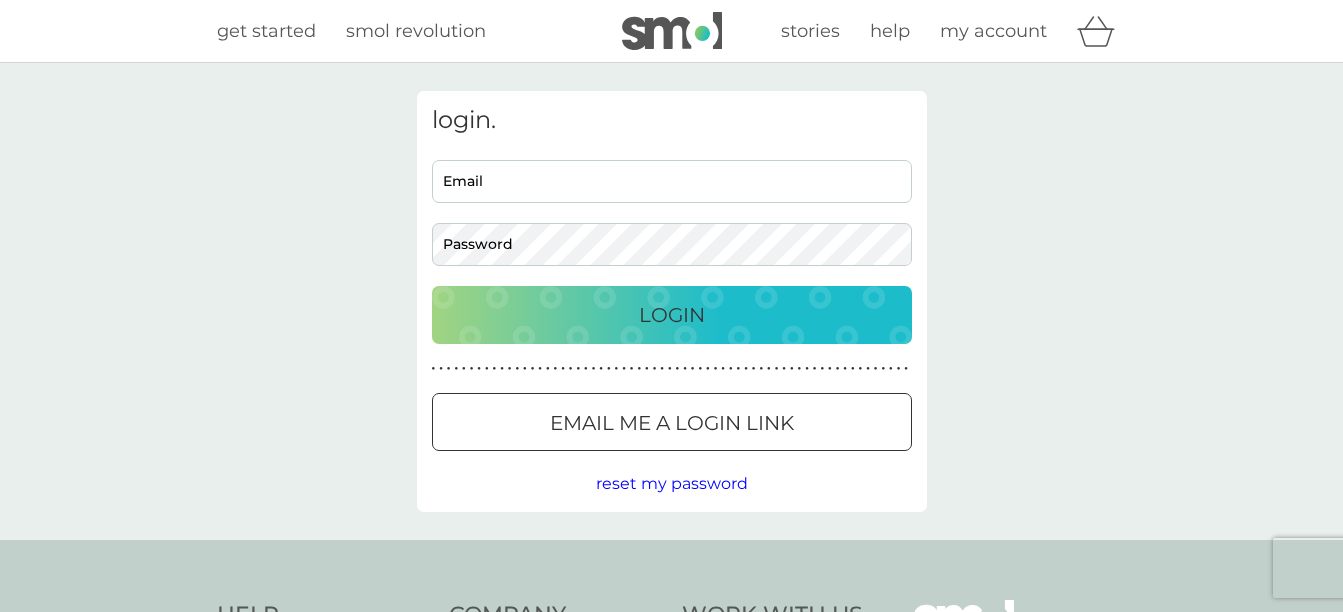 type on "[EMAIL_ADDRESS][DOMAIN_NAME]" 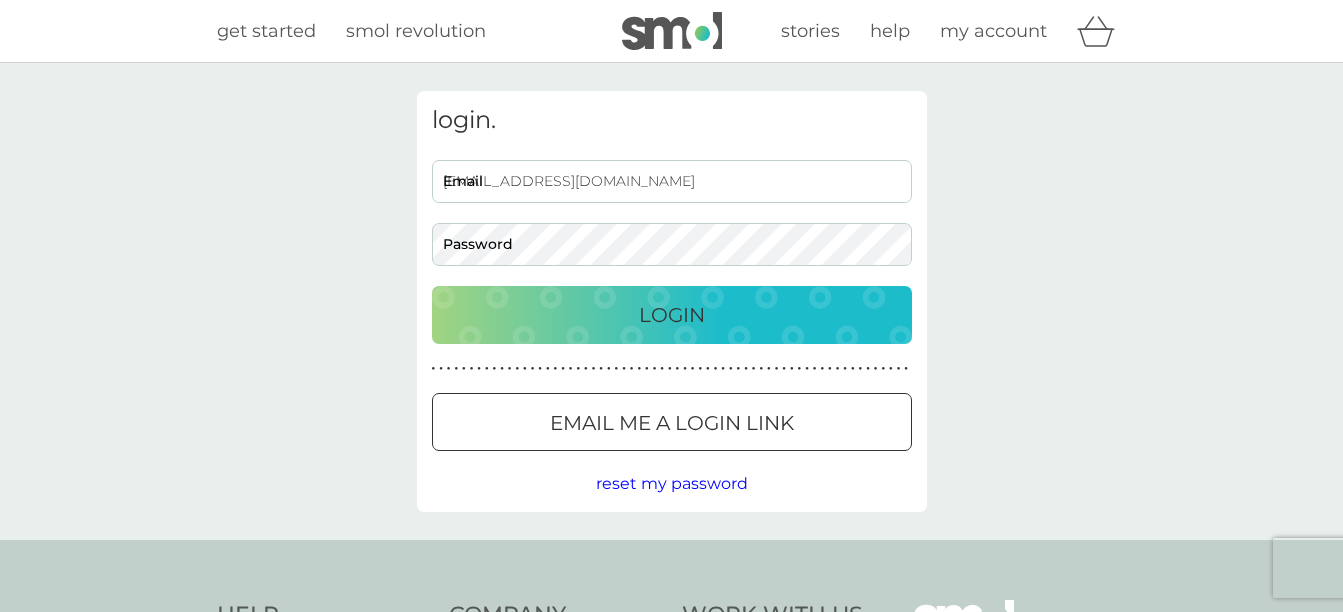 drag, startPoint x: 0, startPoint y: 0, endPoint x: 559, endPoint y: 188, distance: 589.7669 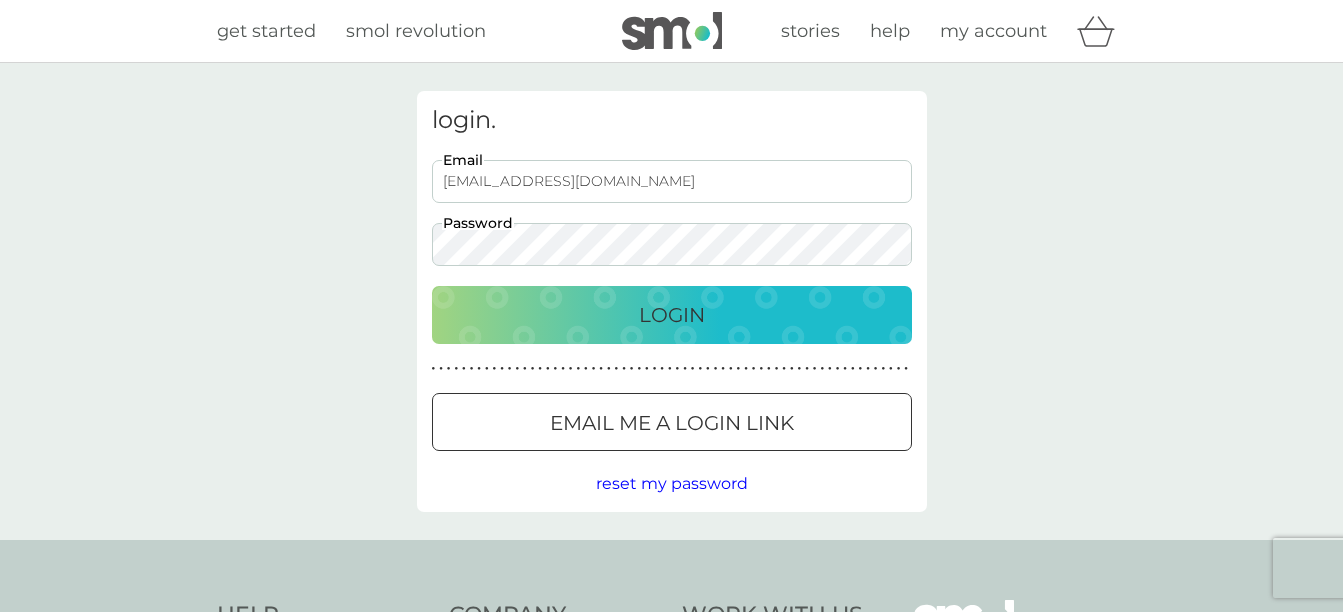 click on "beaglamourbossbox@gmail.com" at bounding box center [672, 181] 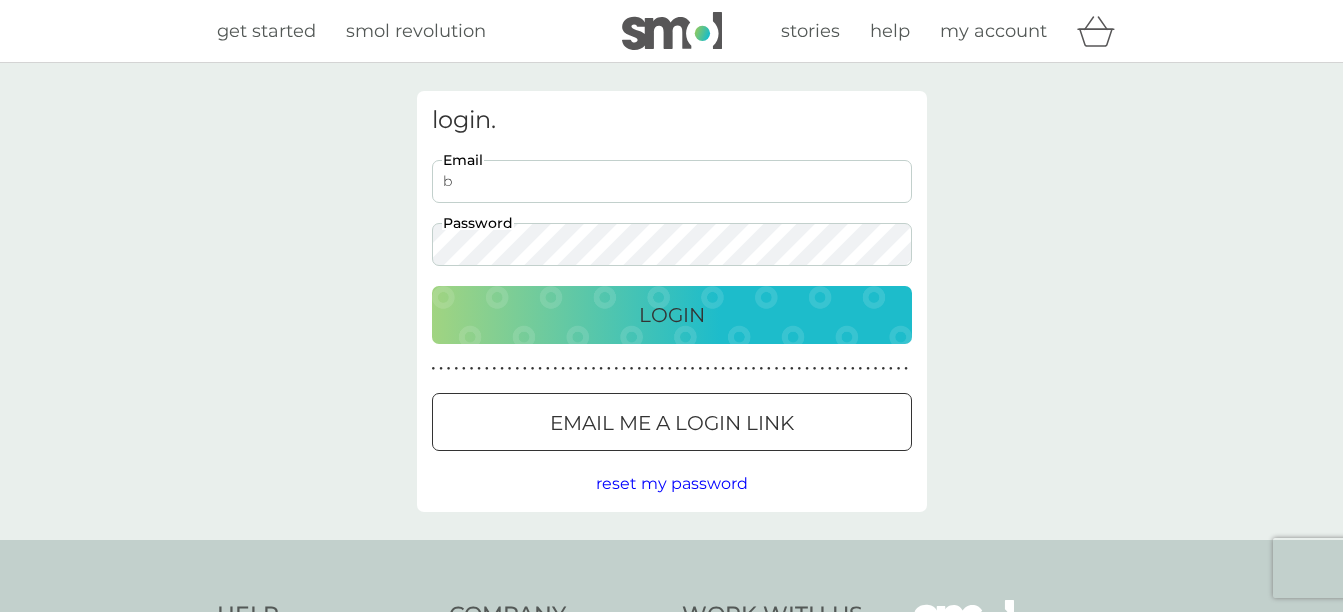 click on "b" at bounding box center [672, 181] 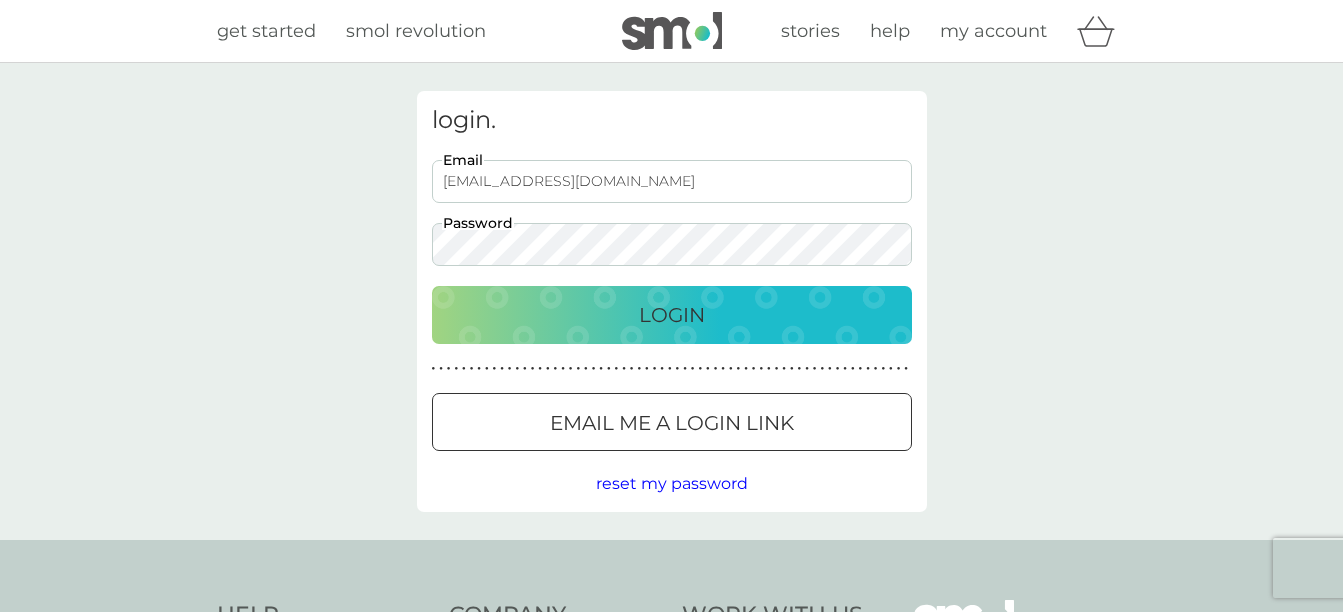 type on "beautiworks67@gmail.com" 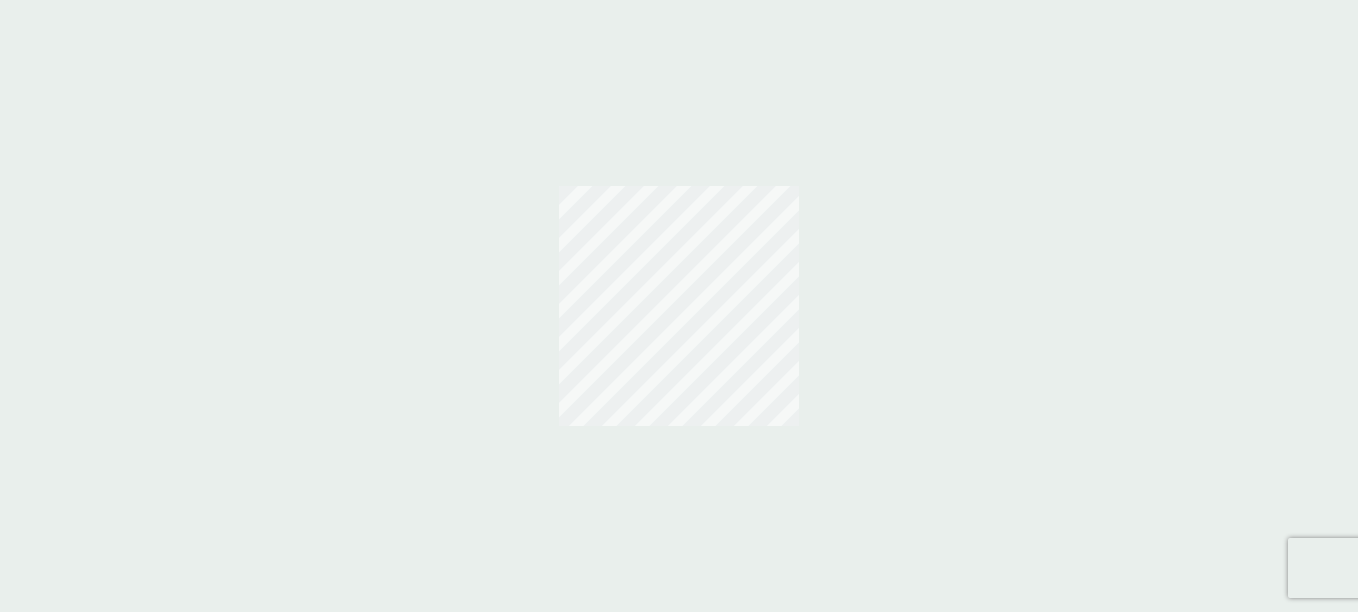 scroll, scrollTop: 0, scrollLeft: 0, axis: both 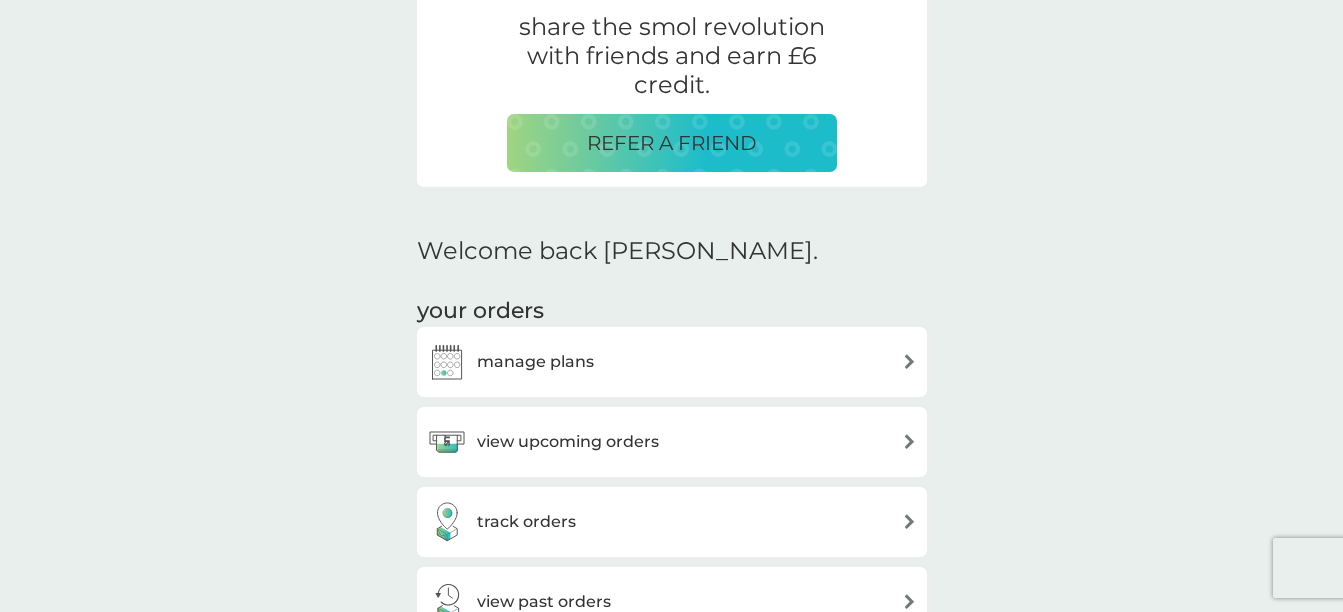 click on "manage plans" at bounding box center [672, 362] 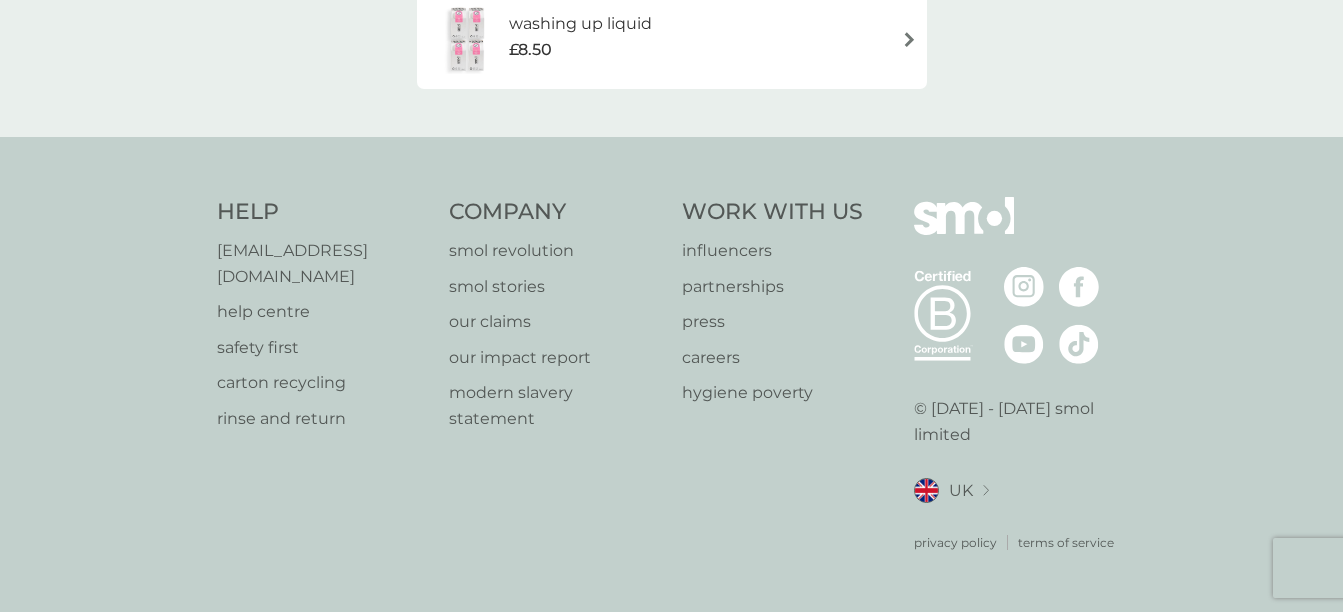 scroll, scrollTop: 0, scrollLeft: 0, axis: both 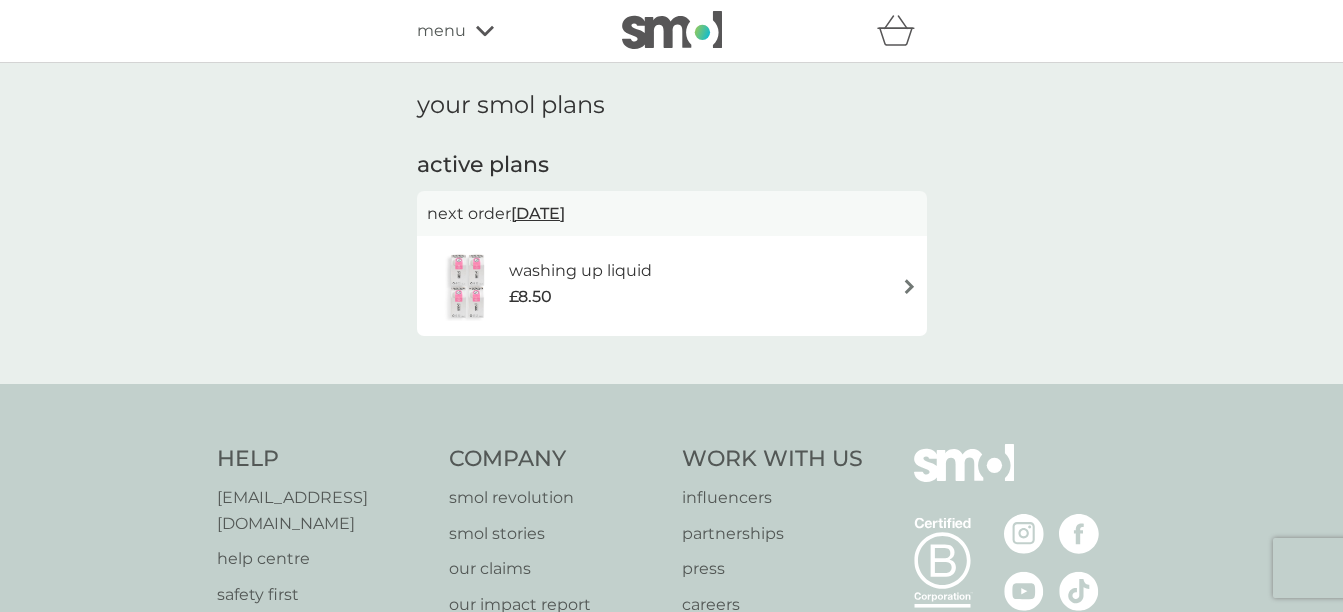 click at bounding box center (909, 286) 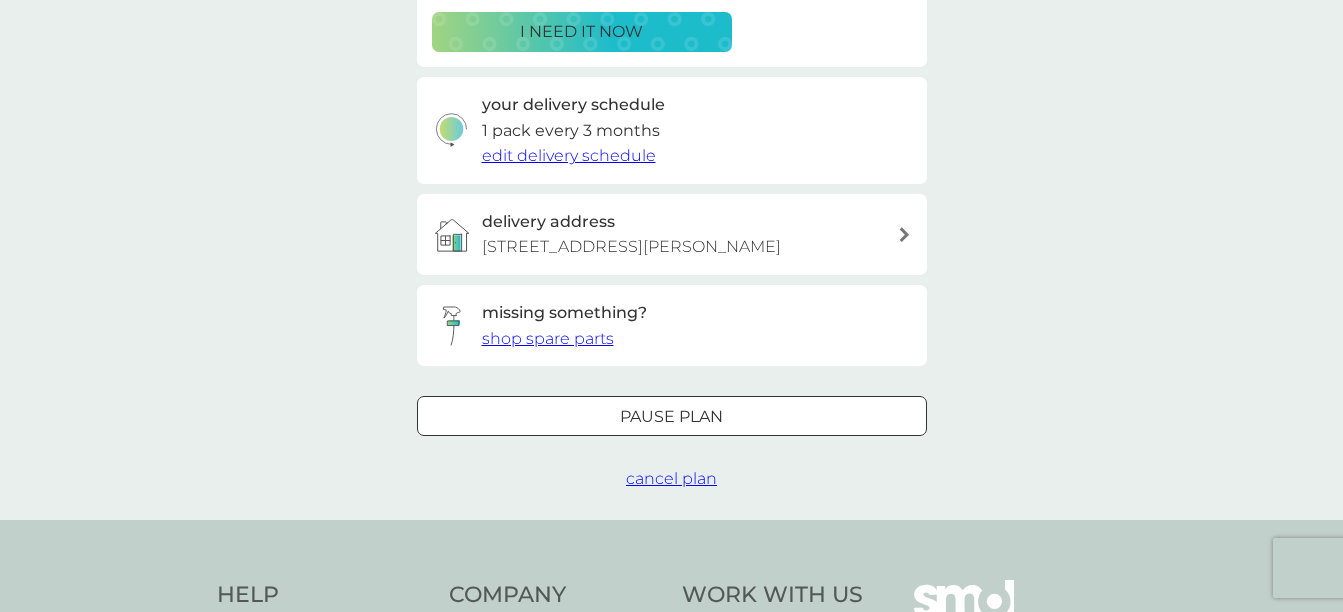scroll, scrollTop: 440, scrollLeft: 0, axis: vertical 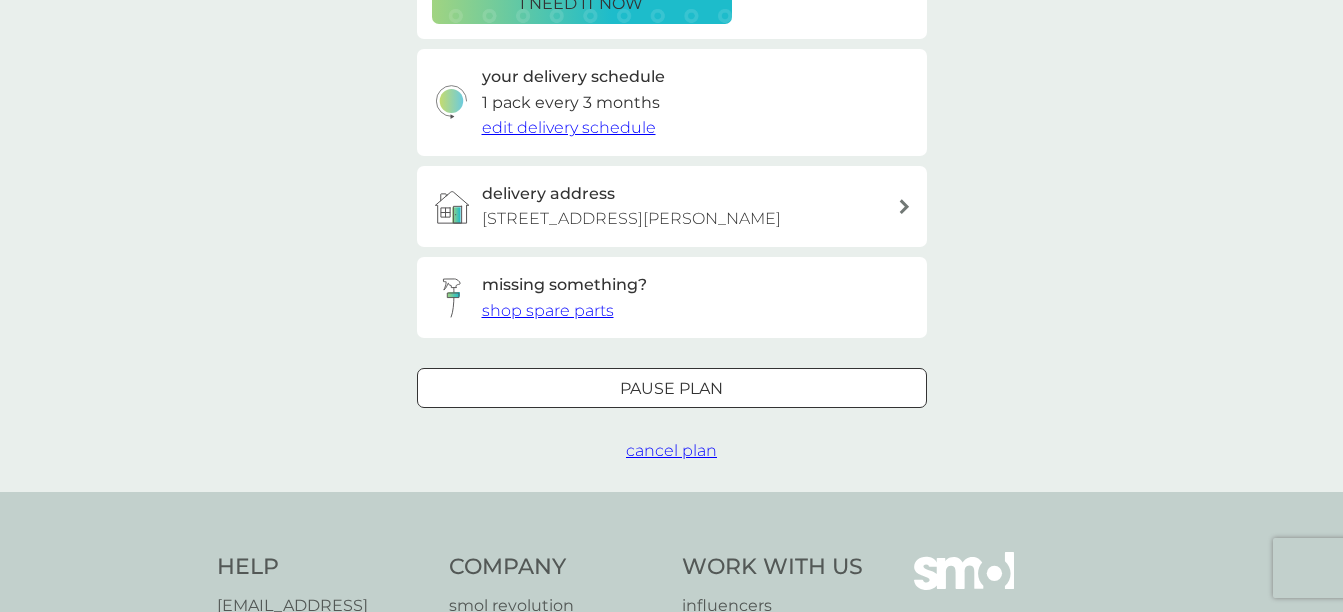 click on "cancel plan" at bounding box center (671, 450) 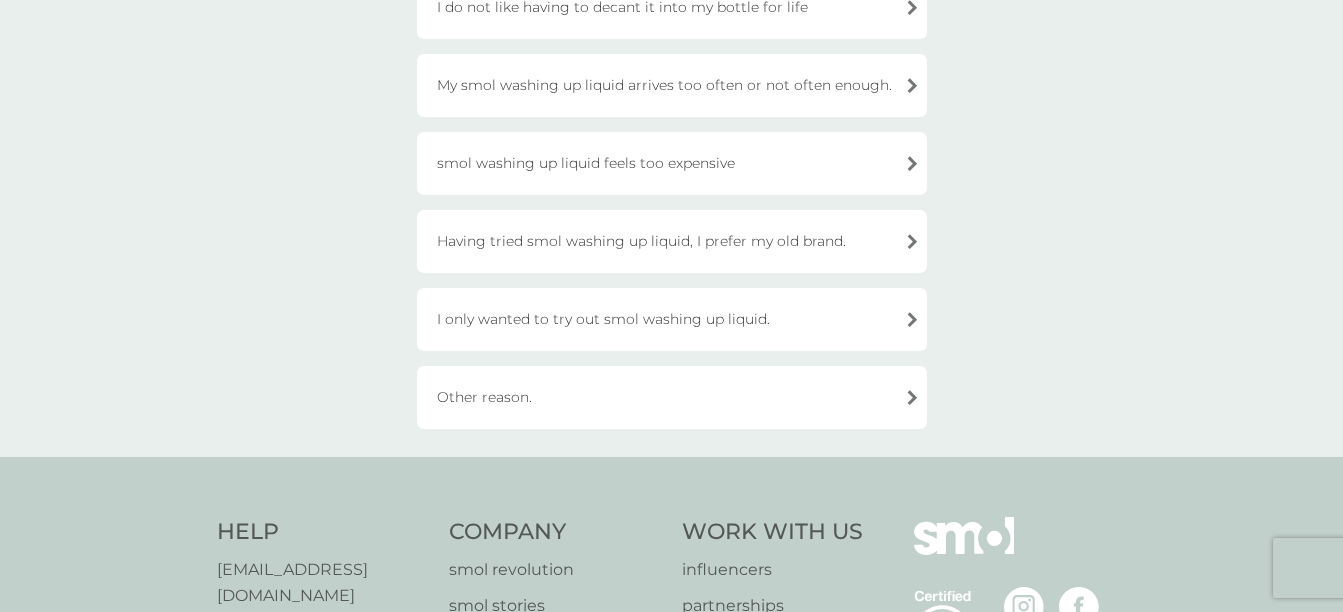 scroll, scrollTop: 560, scrollLeft: 0, axis: vertical 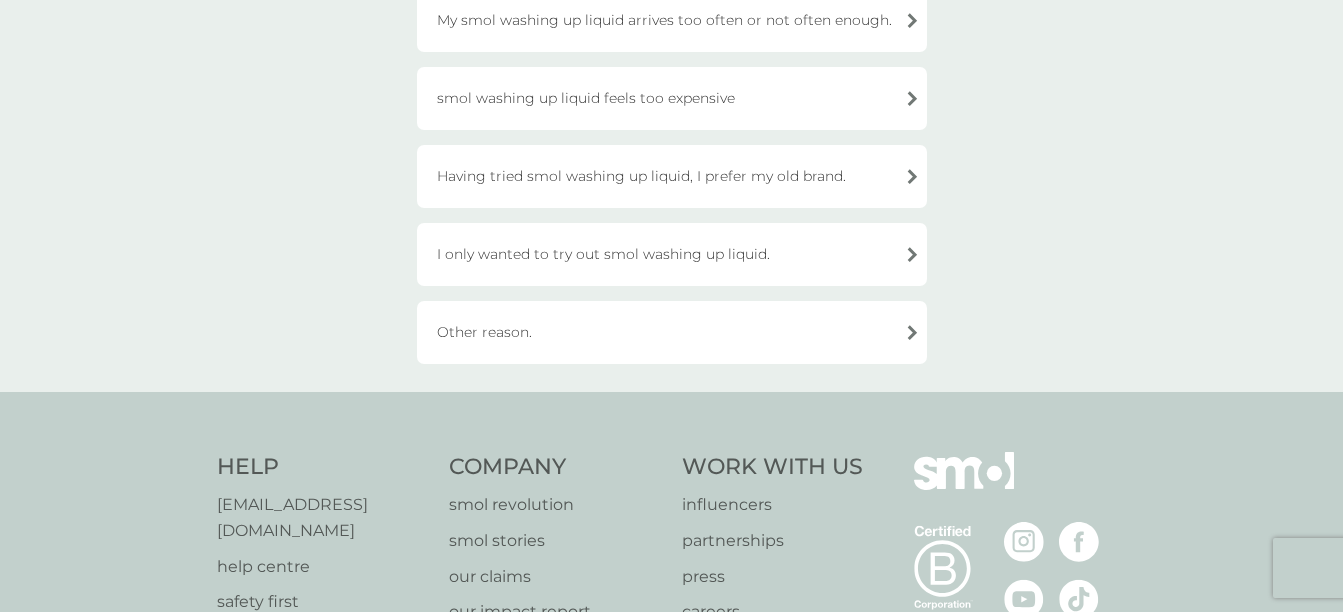 click on "Other reason." at bounding box center (672, 332) 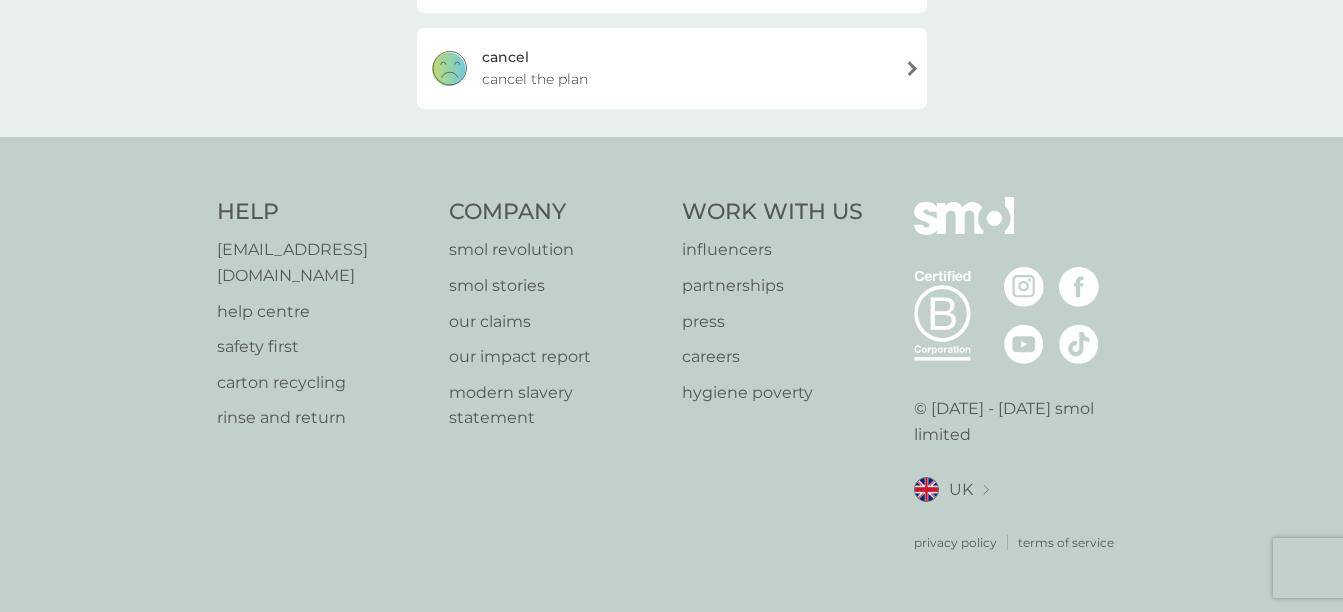 scroll, scrollTop: 467, scrollLeft: 0, axis: vertical 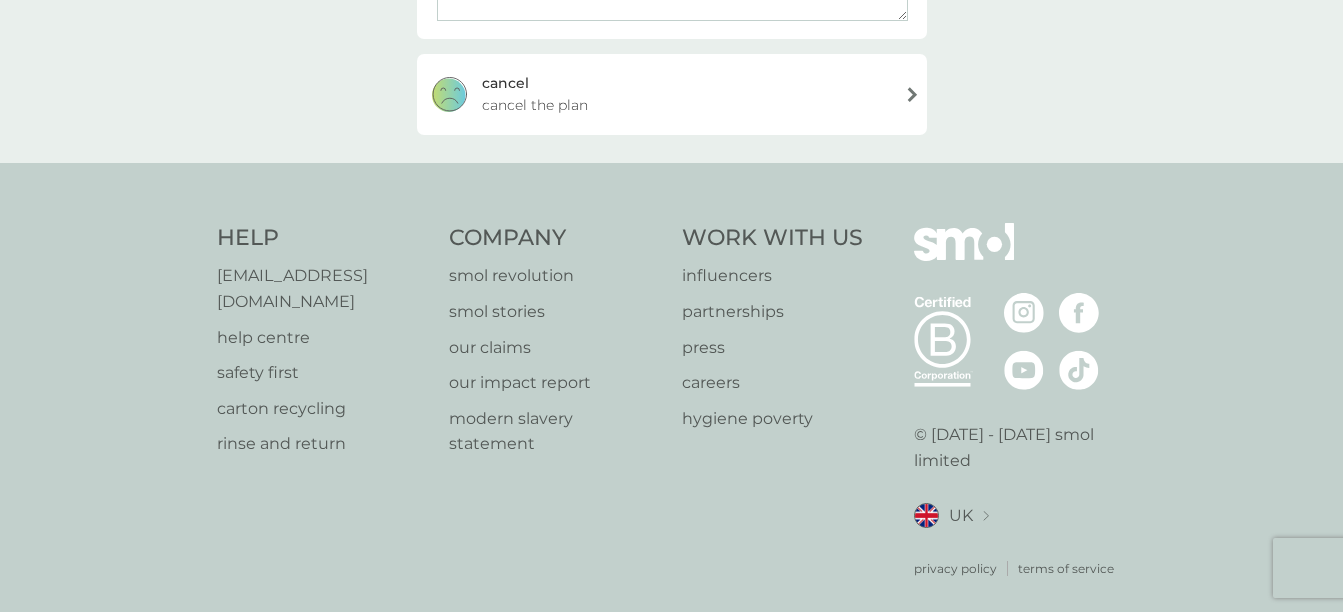 click on "cancel the plan" at bounding box center [535, 105] 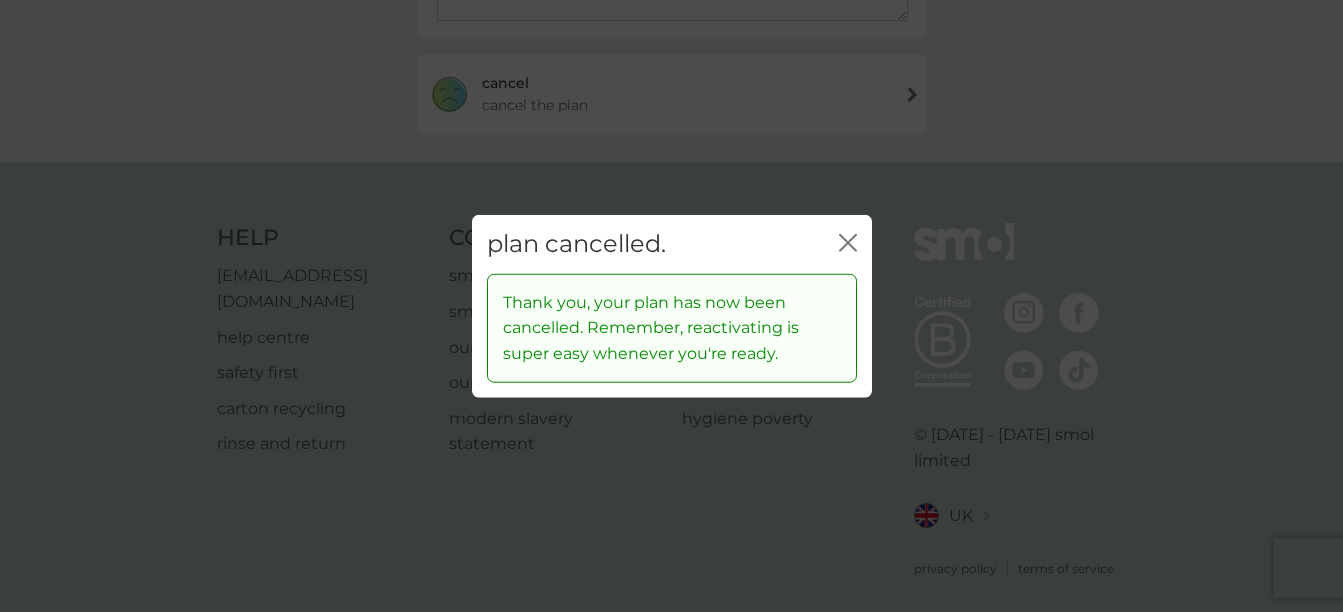 click on "close" 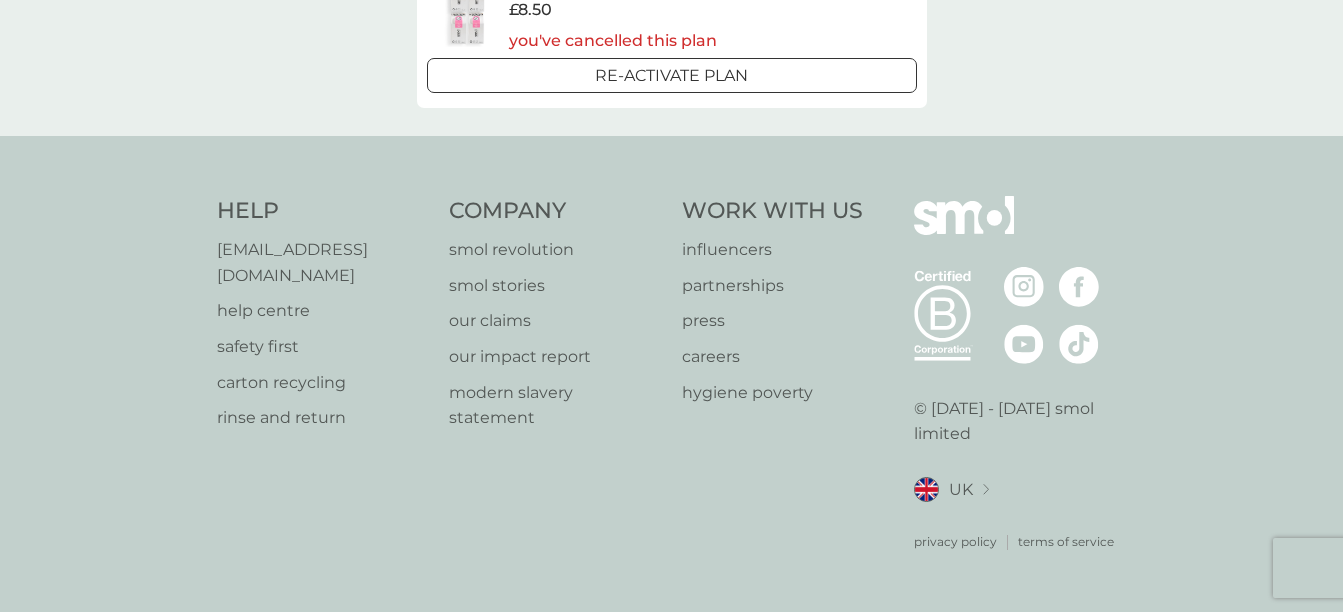 scroll, scrollTop: 0, scrollLeft: 0, axis: both 